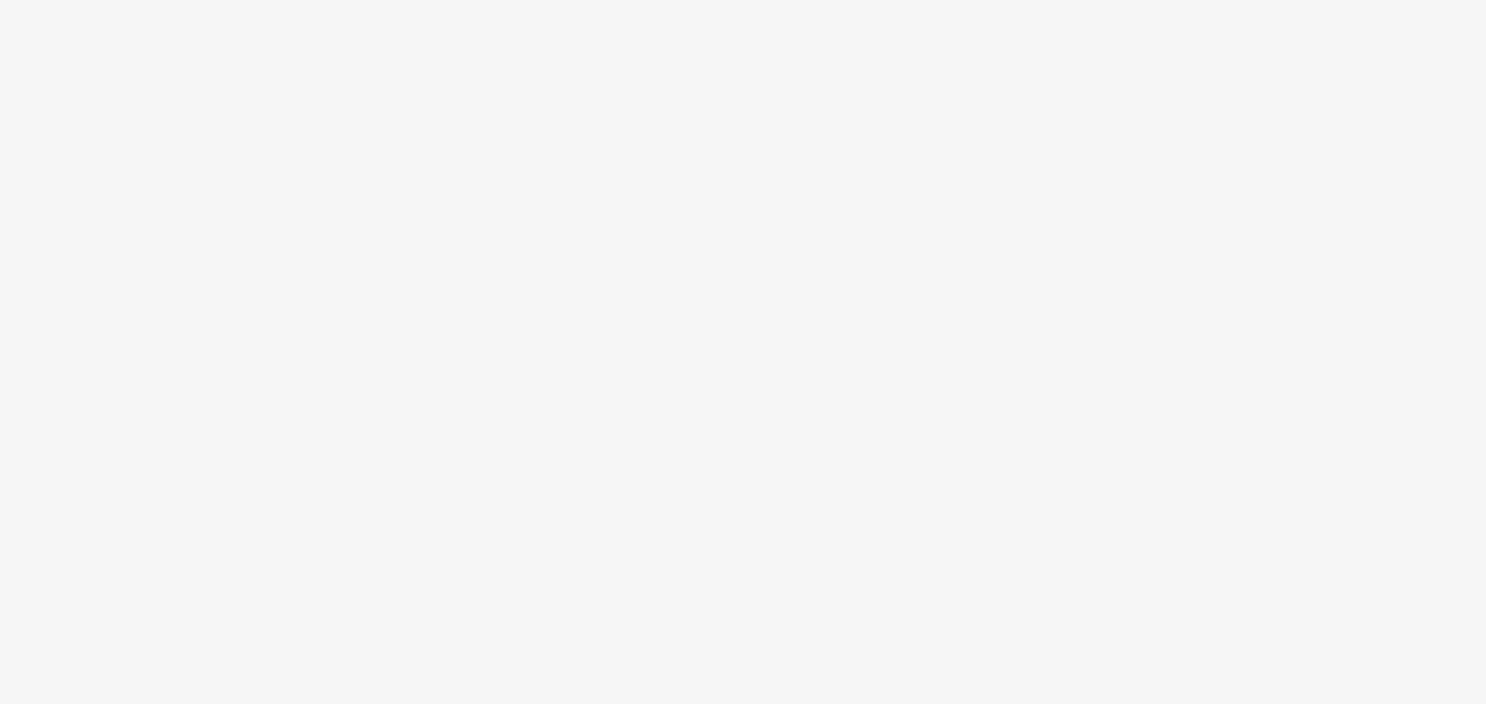 scroll, scrollTop: 0, scrollLeft: 0, axis: both 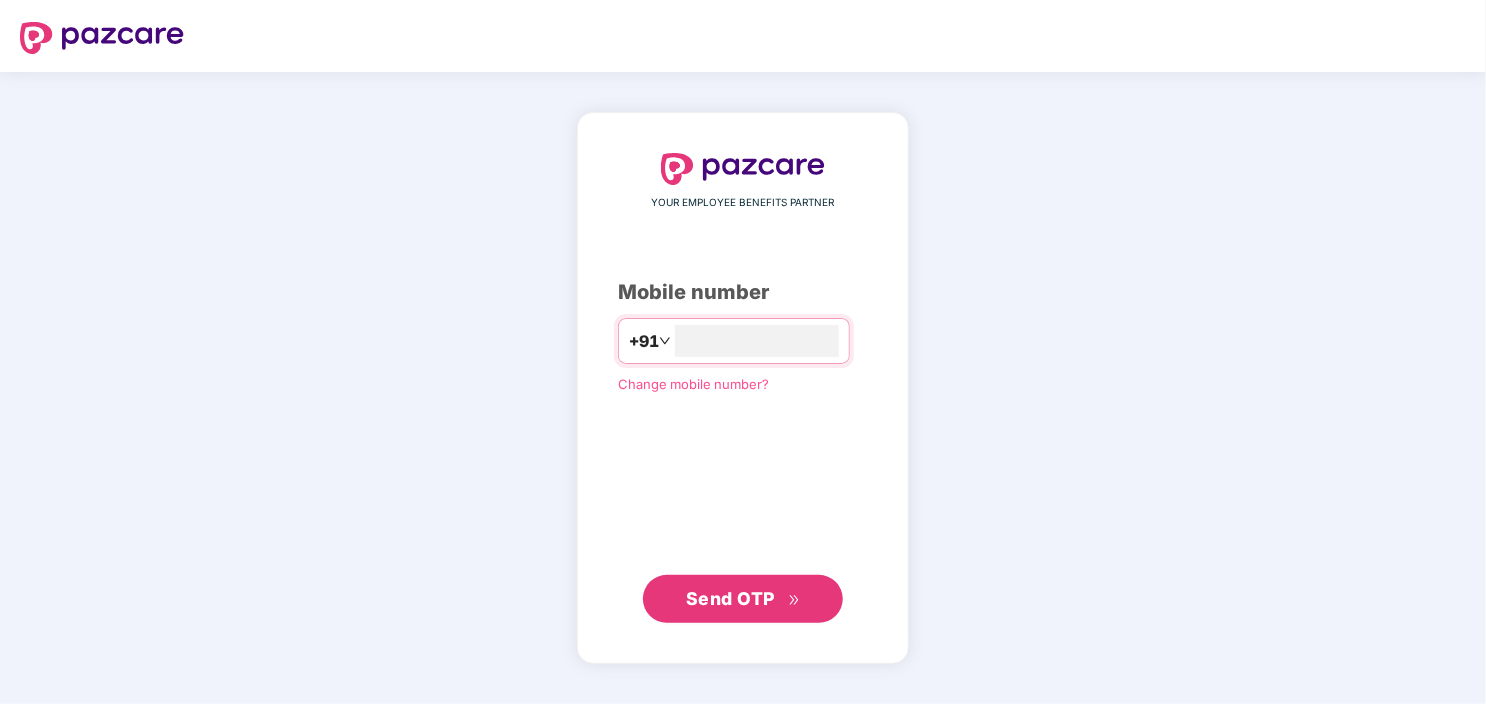 type on "**********" 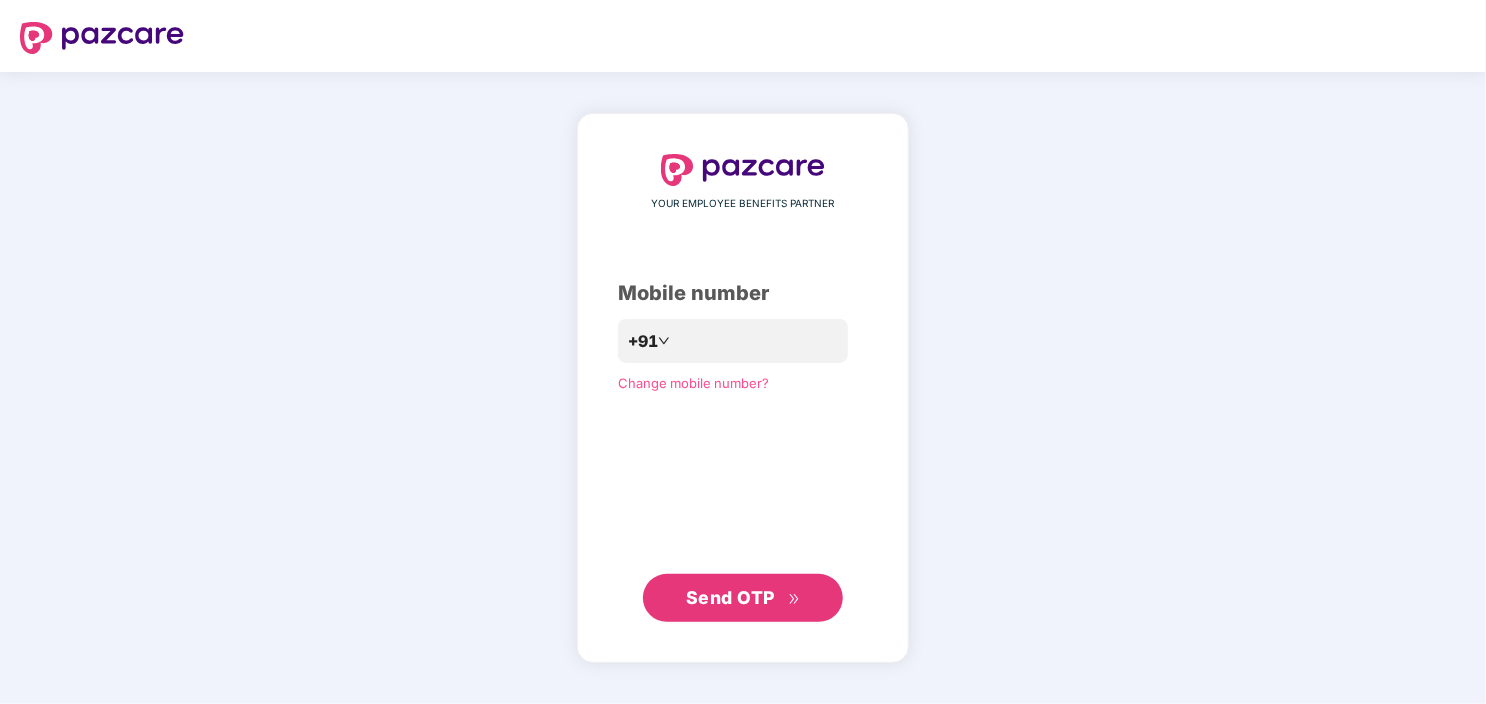 click on "Send OTP" at bounding box center [743, 598] 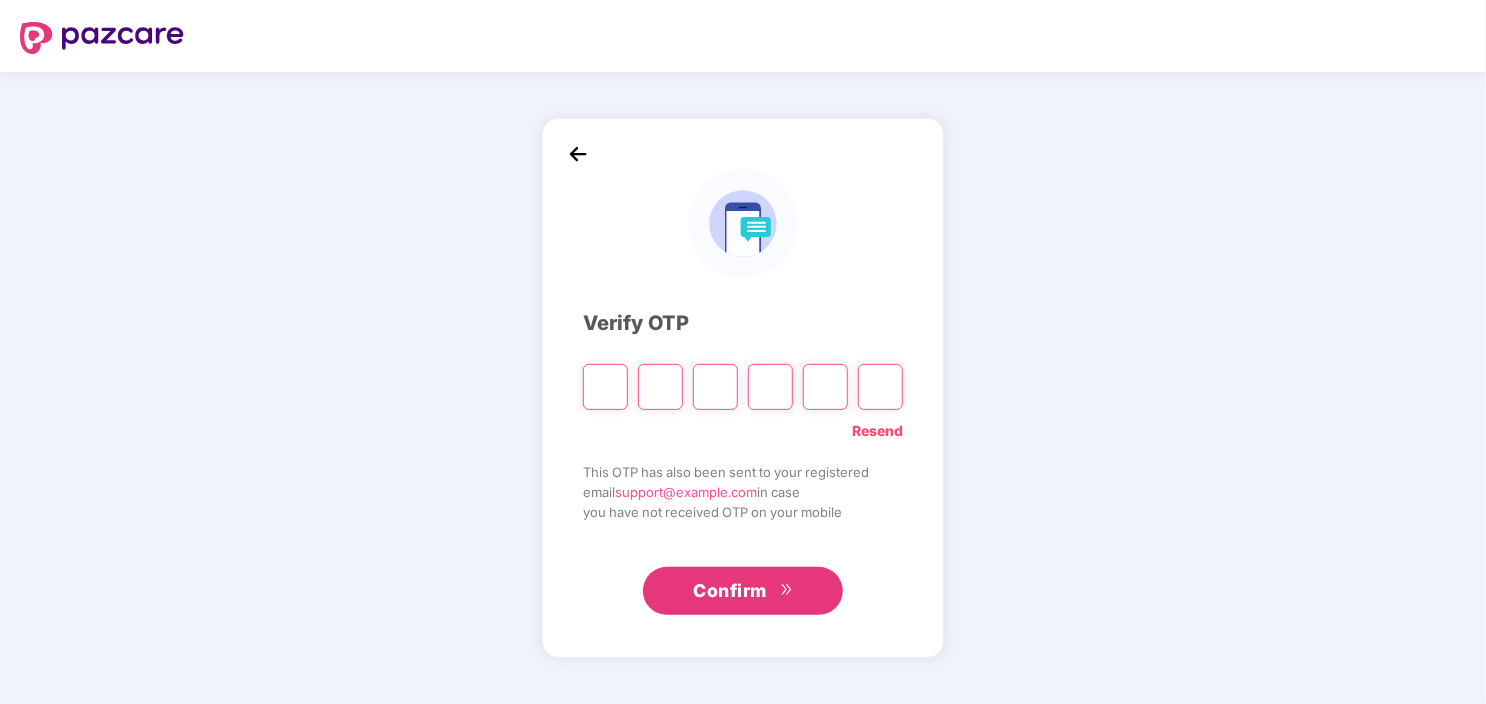 type on "*" 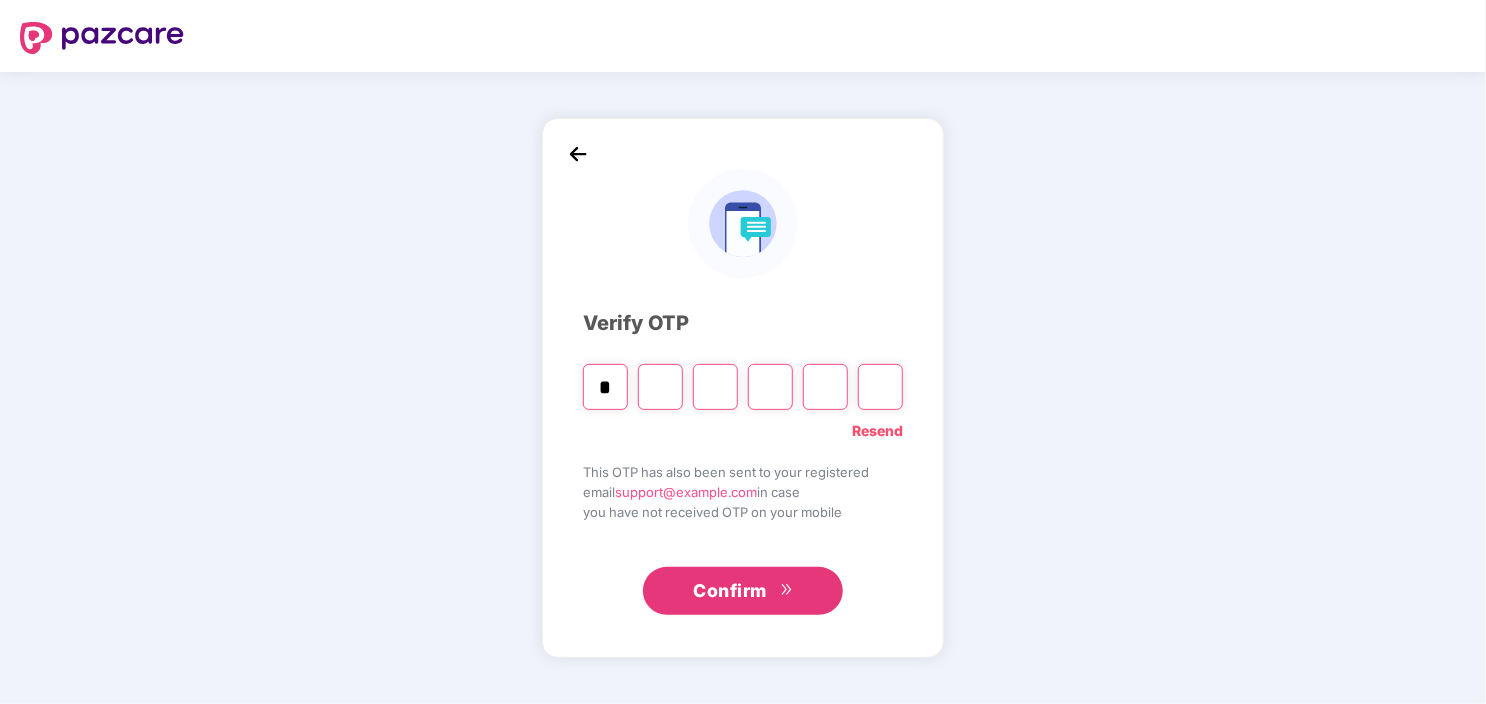 type on "*" 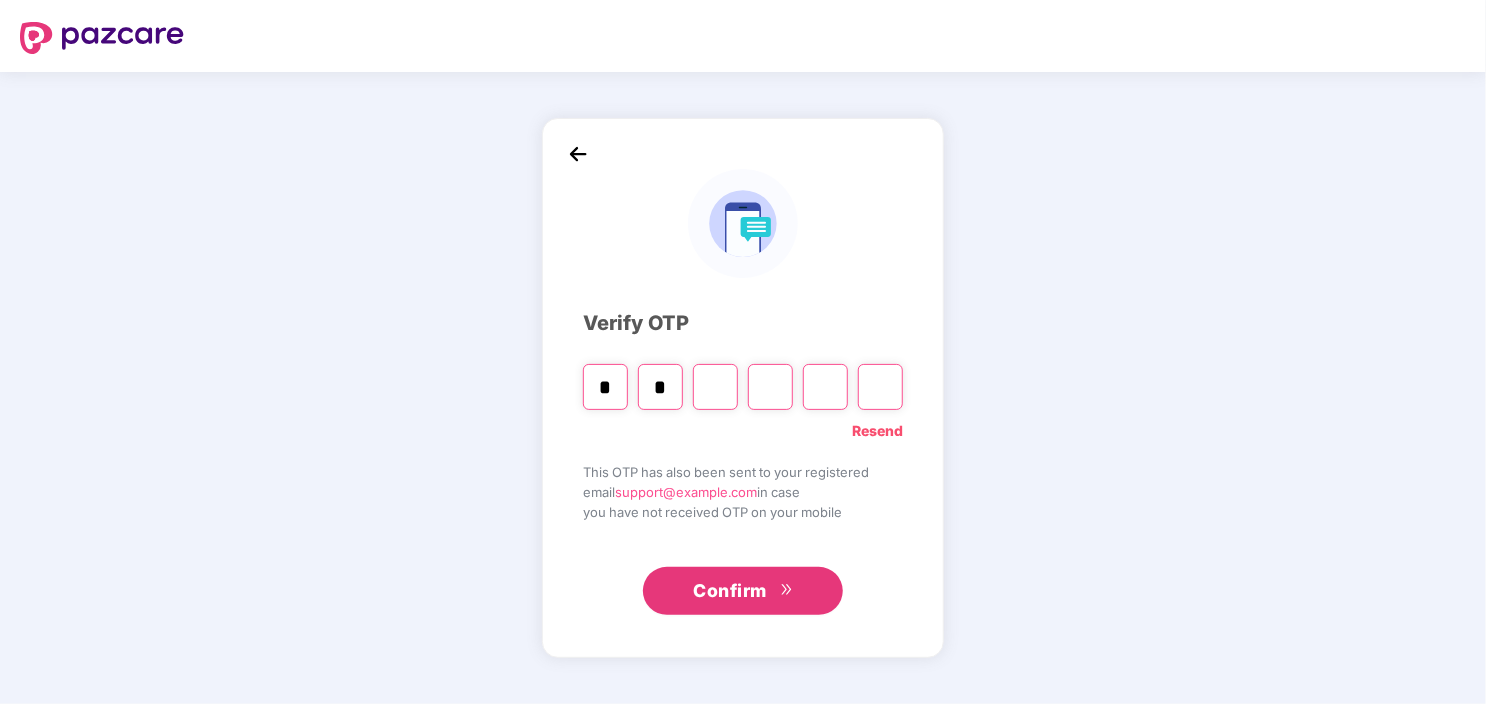 type on "*" 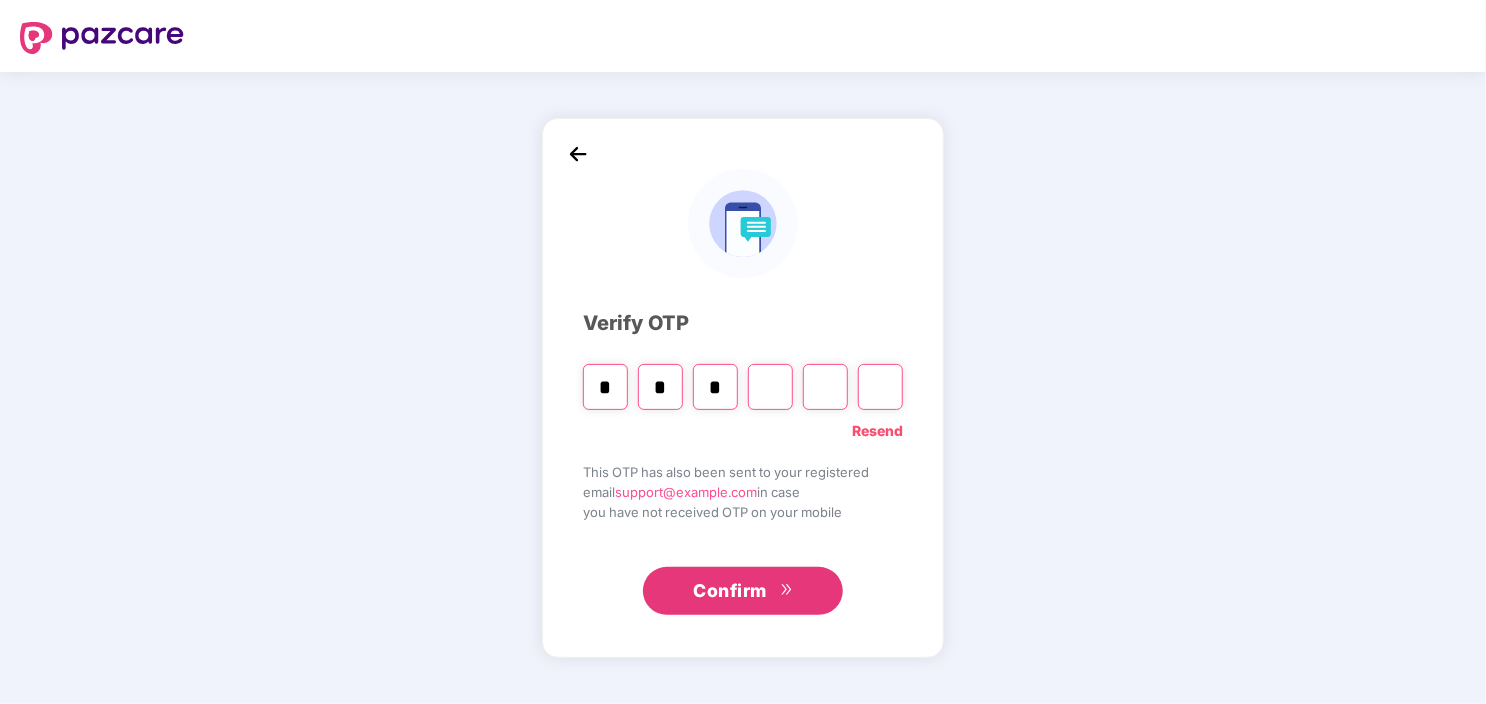 type on "*" 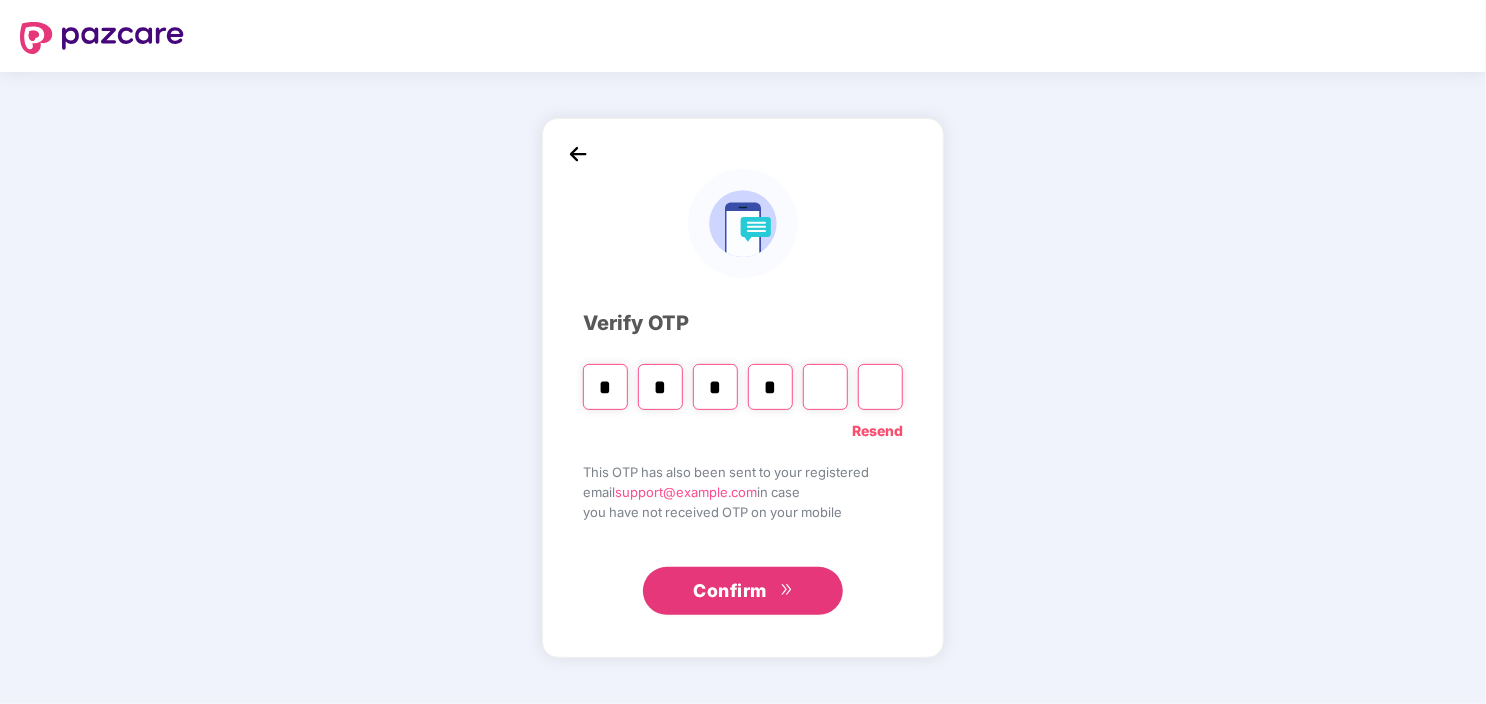 type on "*" 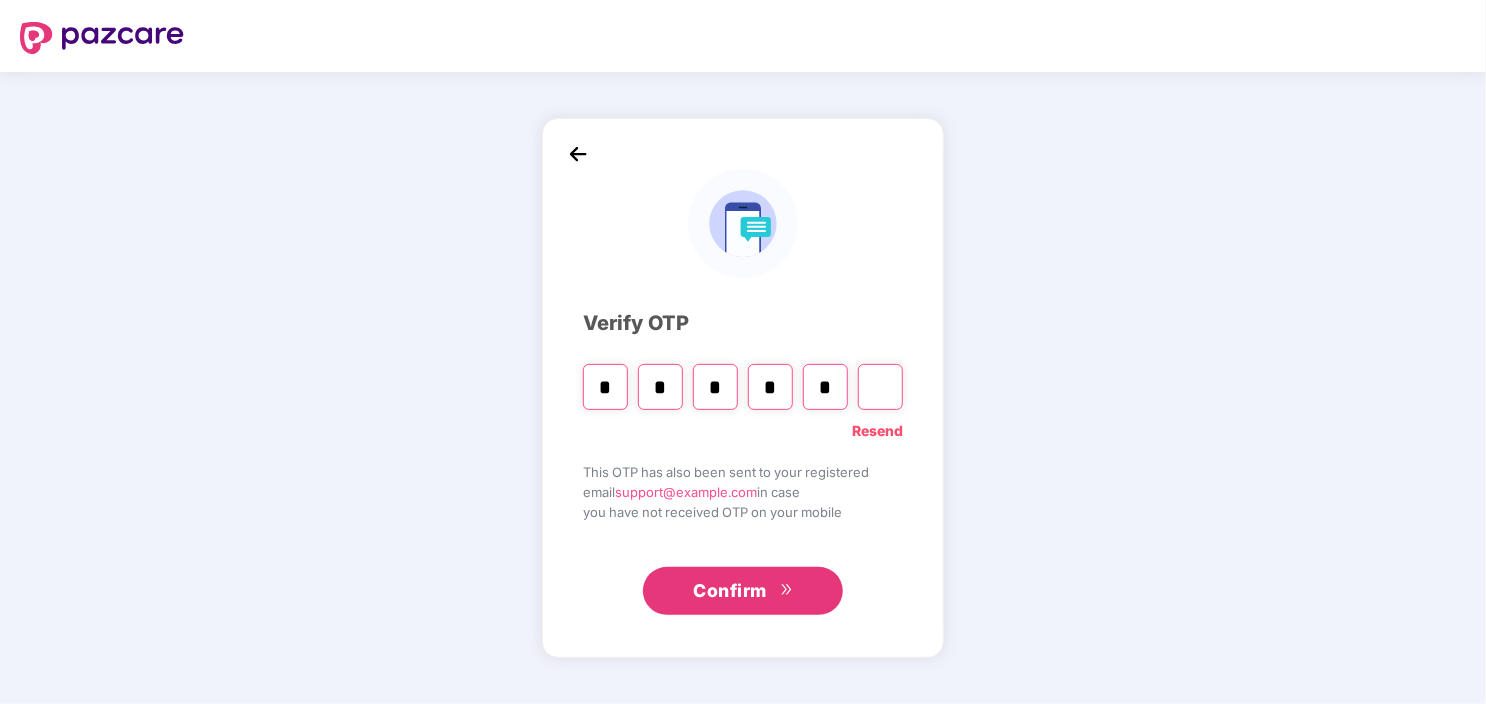 type on "*" 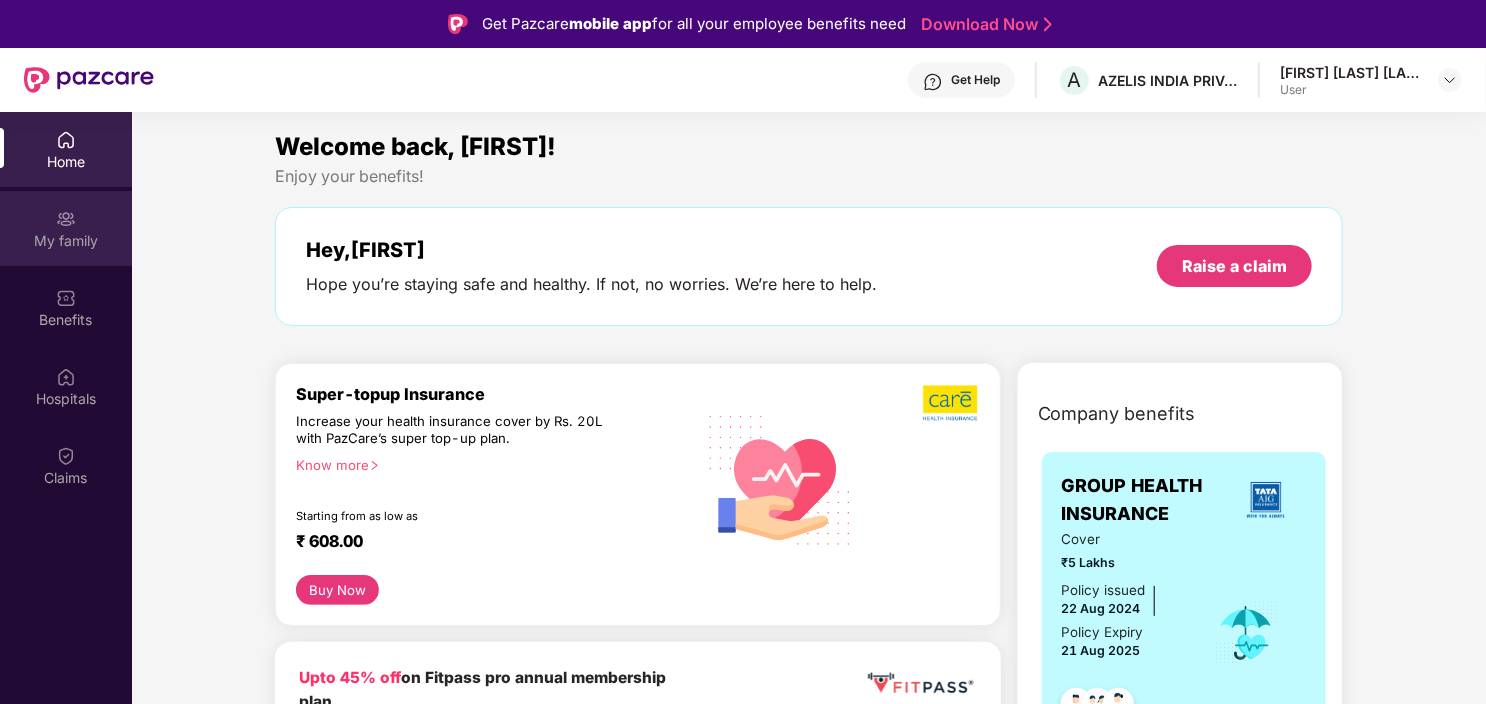 click on "My family" at bounding box center [66, 241] 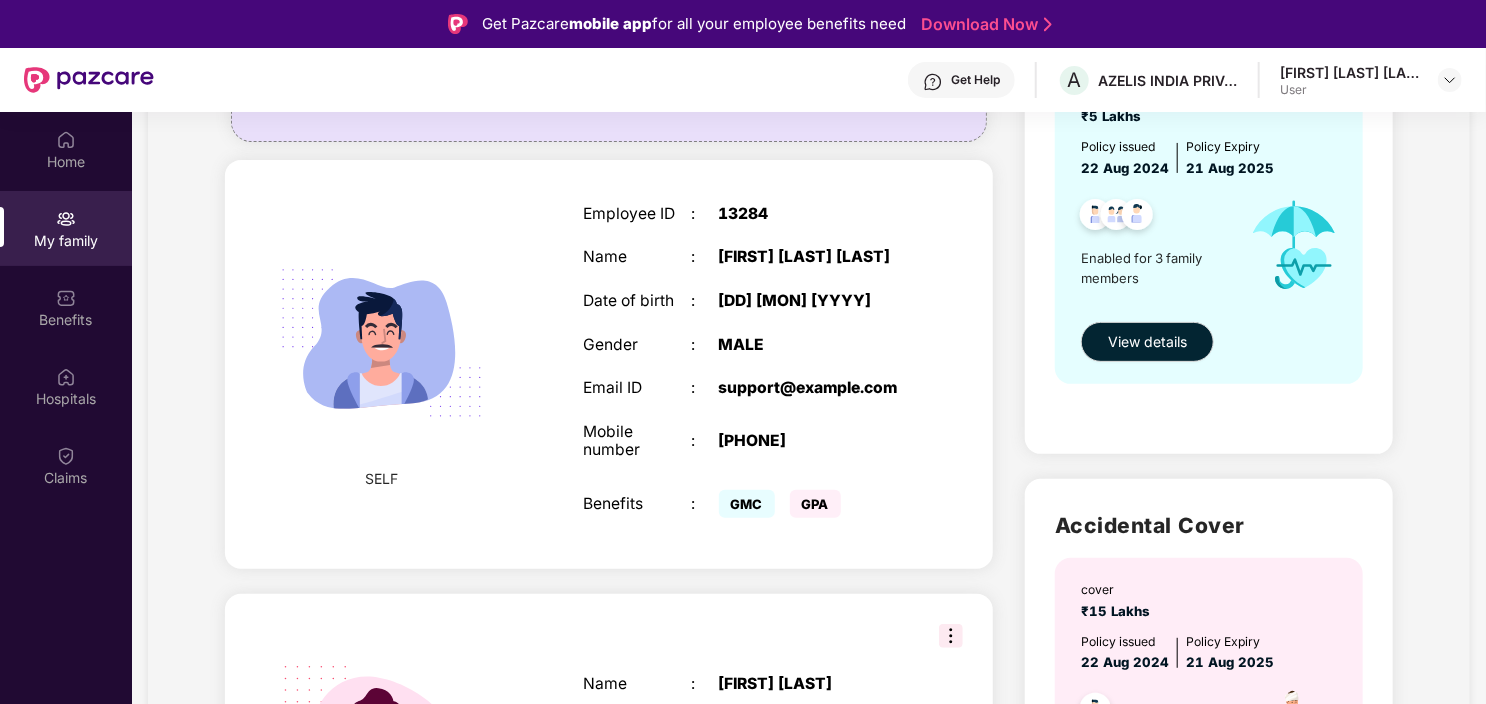 scroll, scrollTop: 115, scrollLeft: 0, axis: vertical 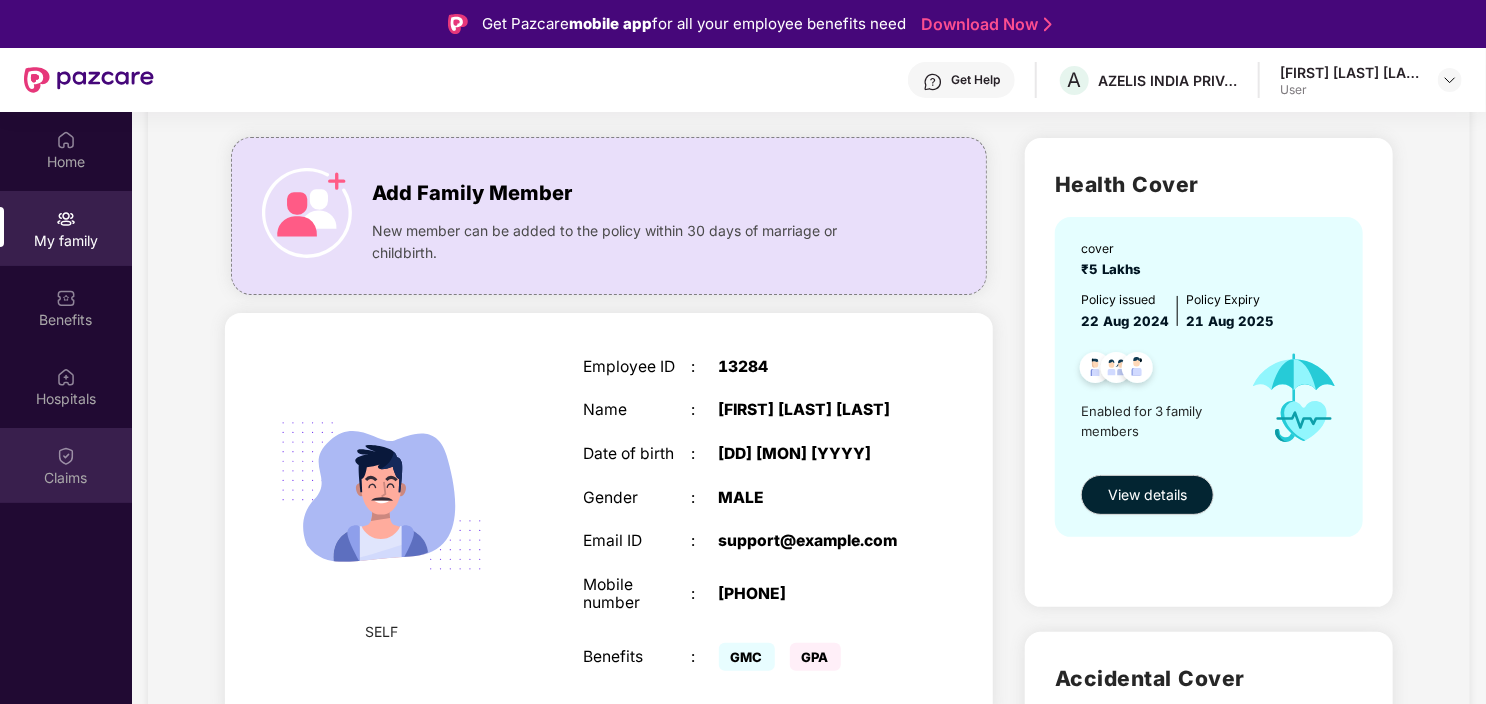 click at bounding box center [66, 456] 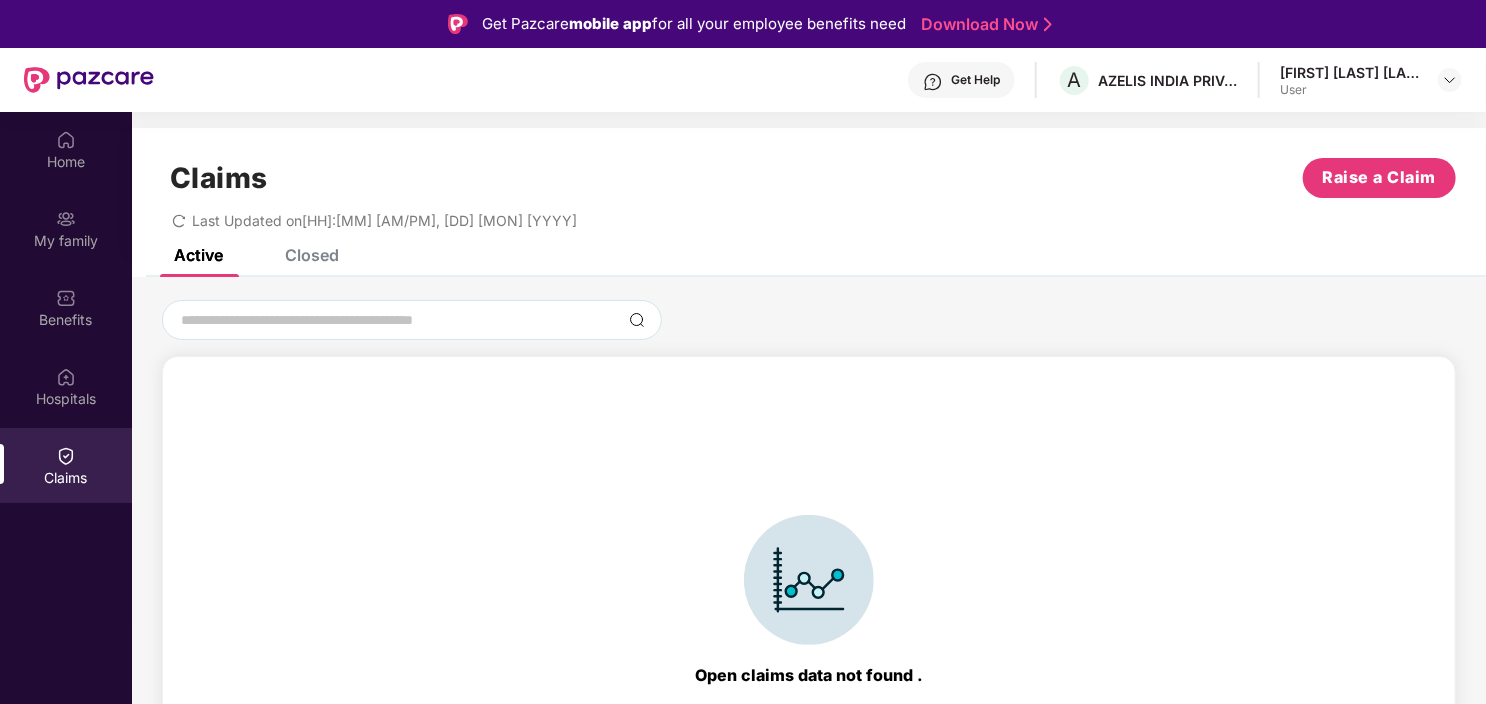 click on "Claims Raise a Claim Last Updated on  [HH]:[MM] [AM/PM], [DD] [MON] [YYYY]" at bounding box center [809, 188] 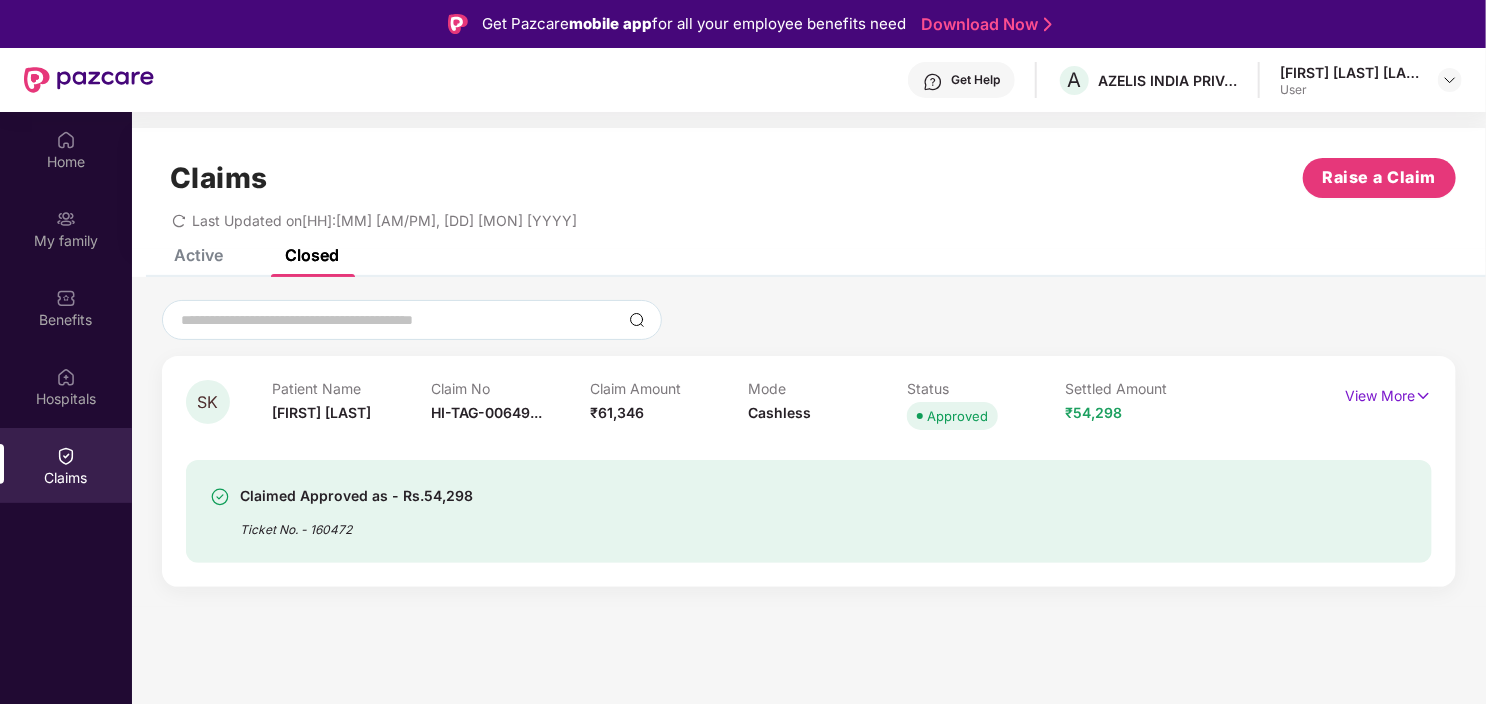 click on "Active" at bounding box center [198, 255] 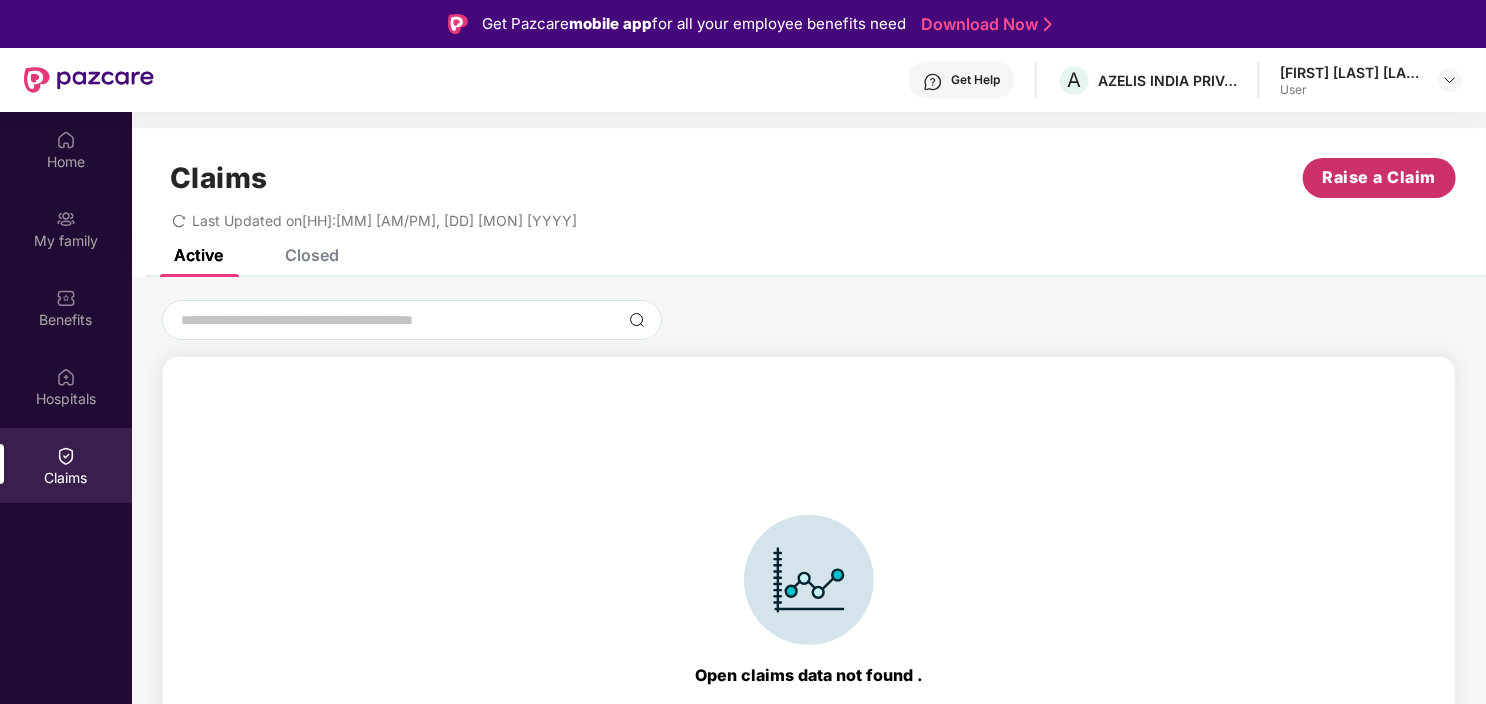 click on "Raise a Claim" at bounding box center [1379, 178] 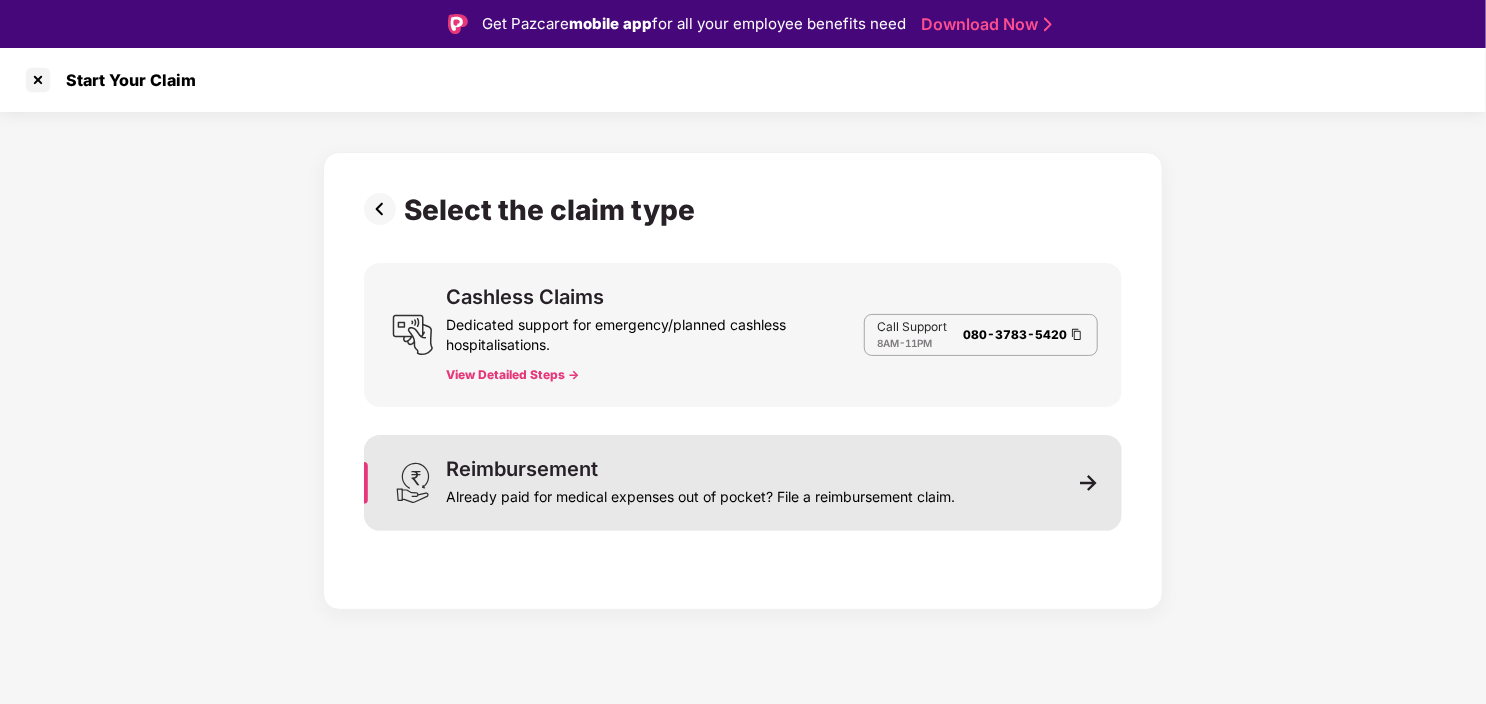 click at bounding box center [1089, 483] 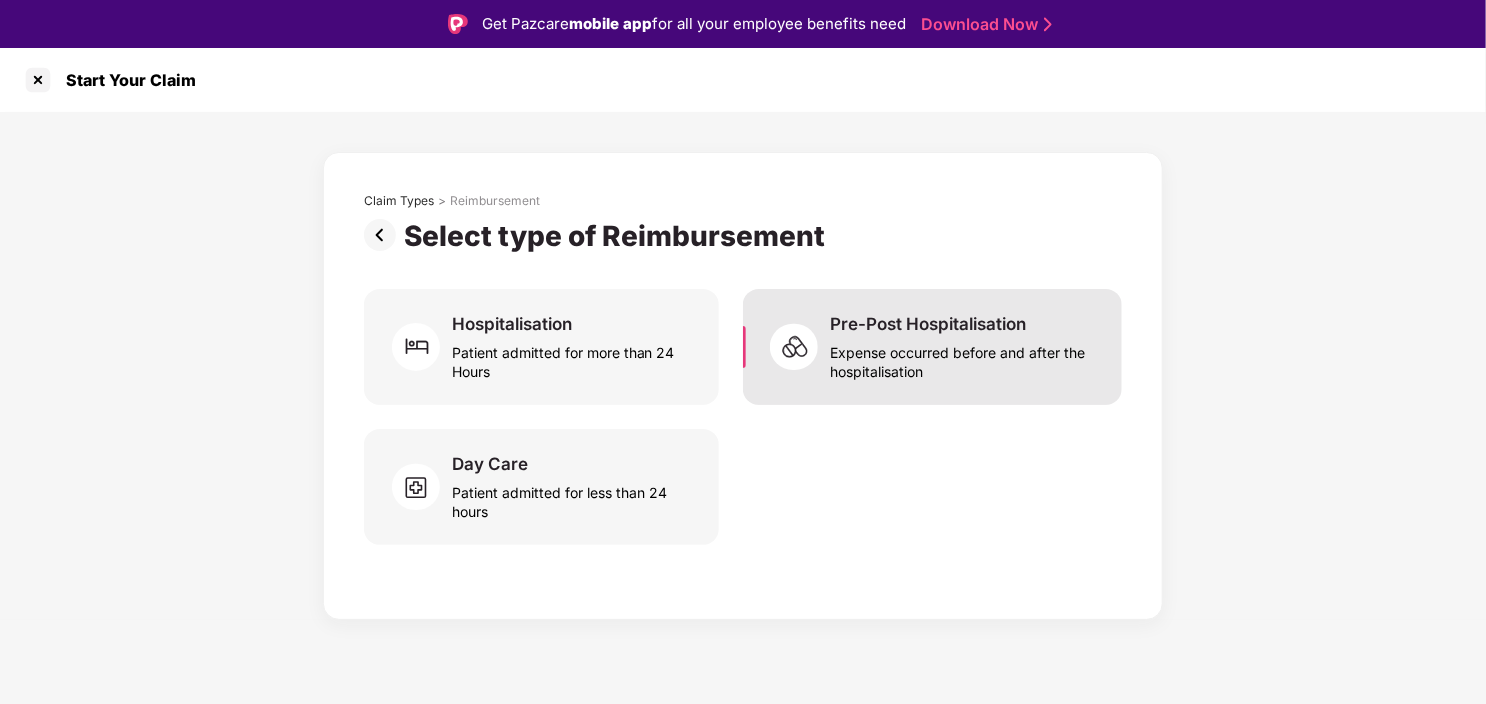 click on "Expense occurred before and after the hospitalisation" at bounding box center [964, 358] 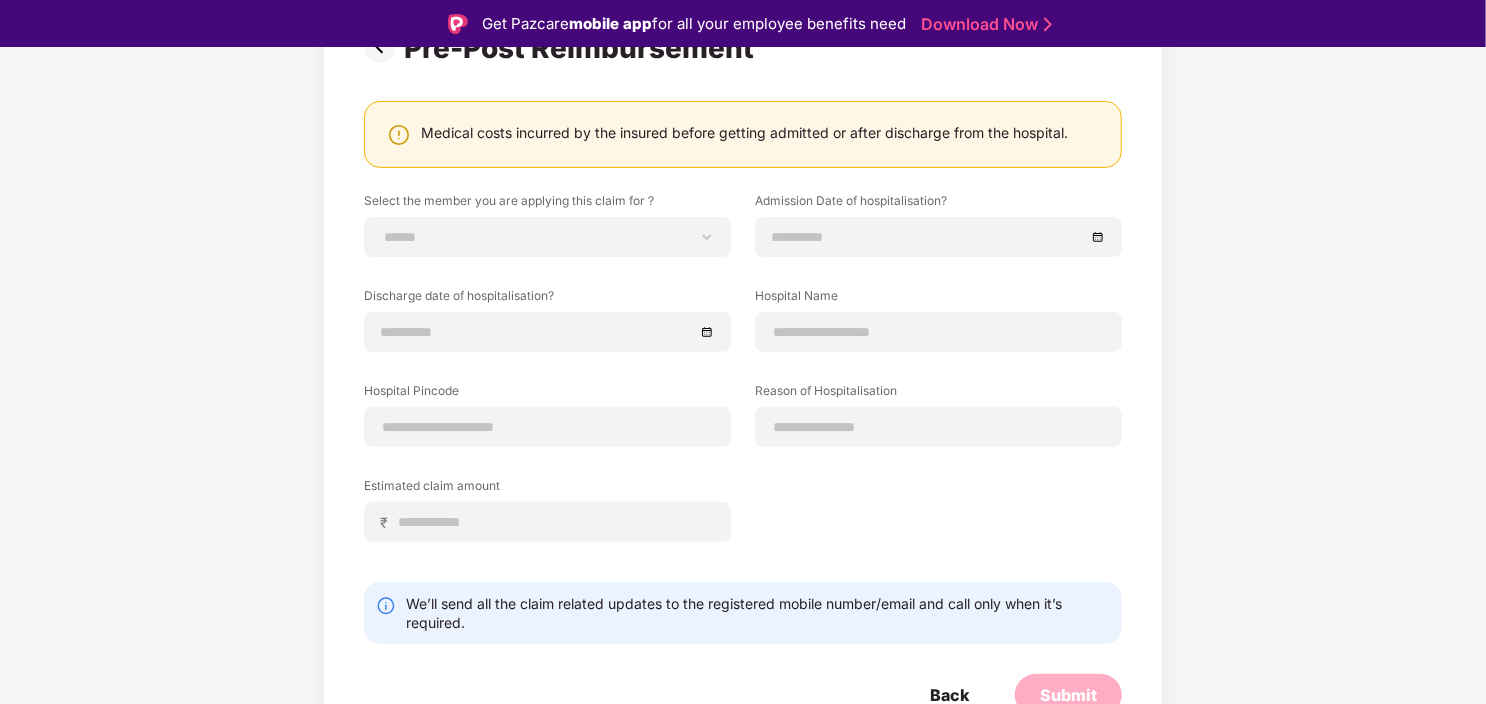 scroll, scrollTop: 200, scrollLeft: 0, axis: vertical 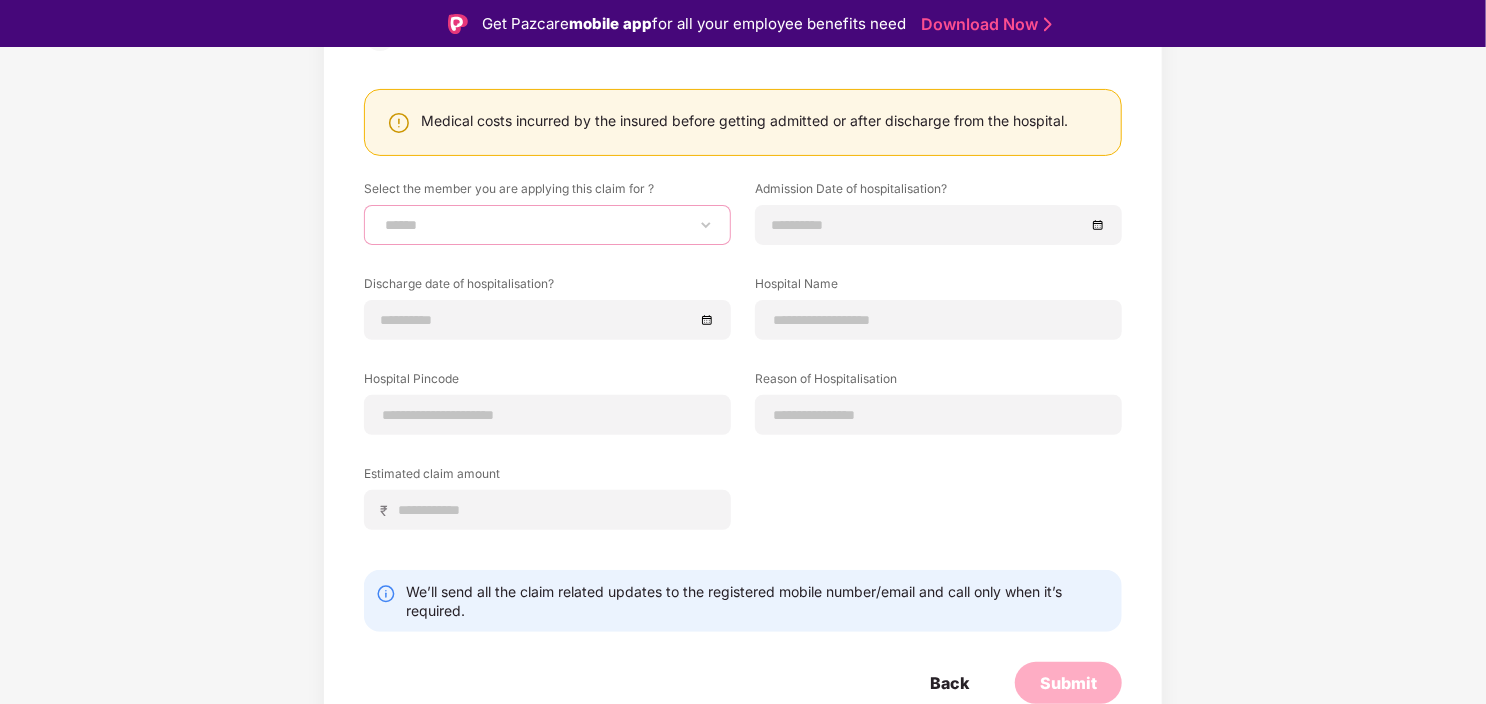 click on "**********" at bounding box center (547, 225) 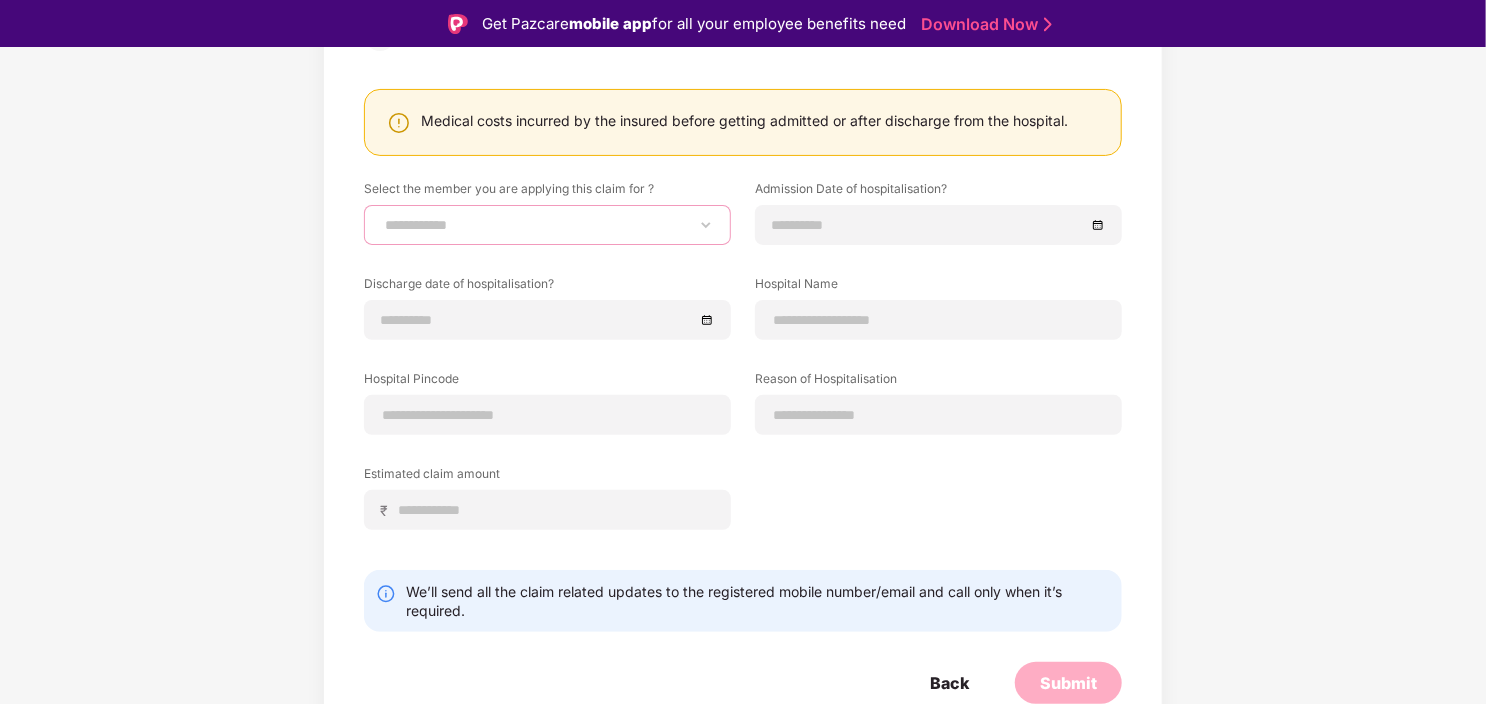 click on "**********" at bounding box center [547, 225] 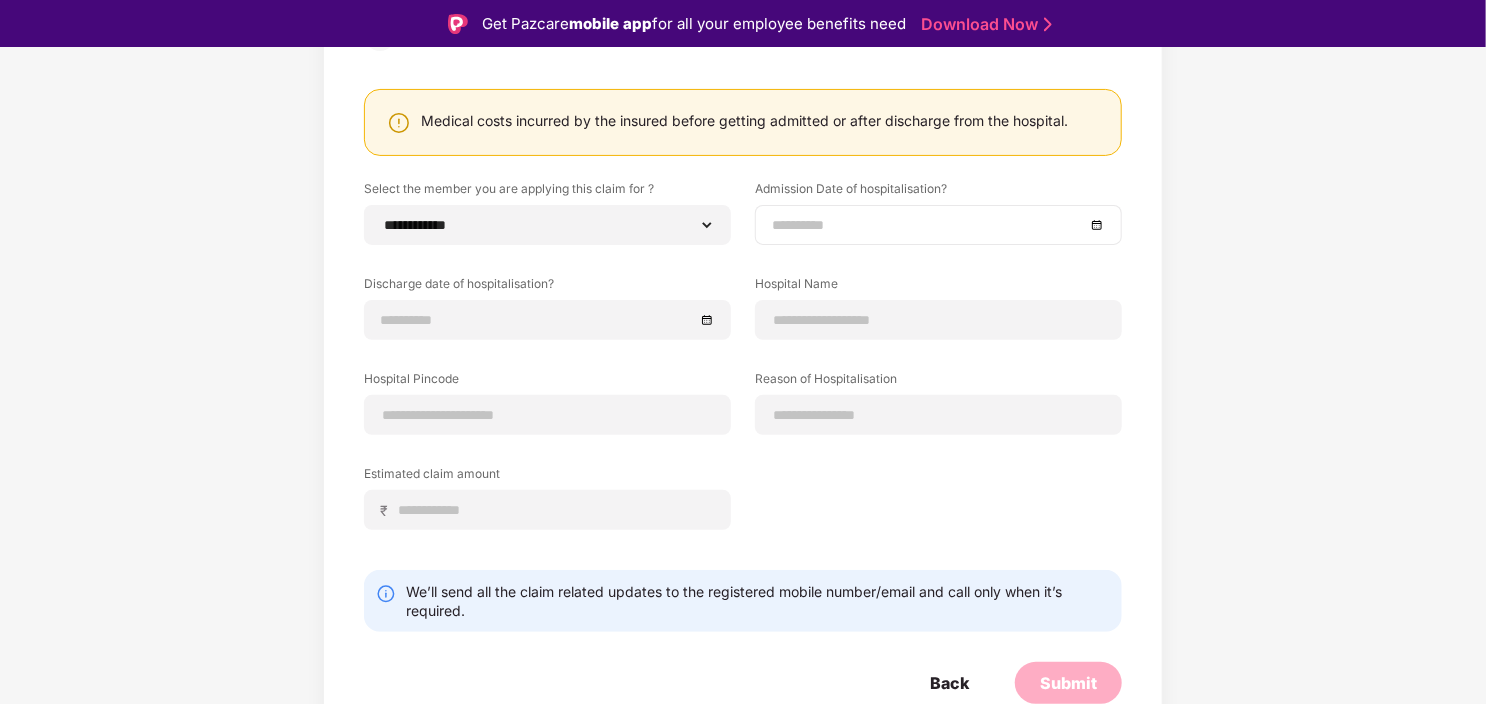 click at bounding box center (938, 225) 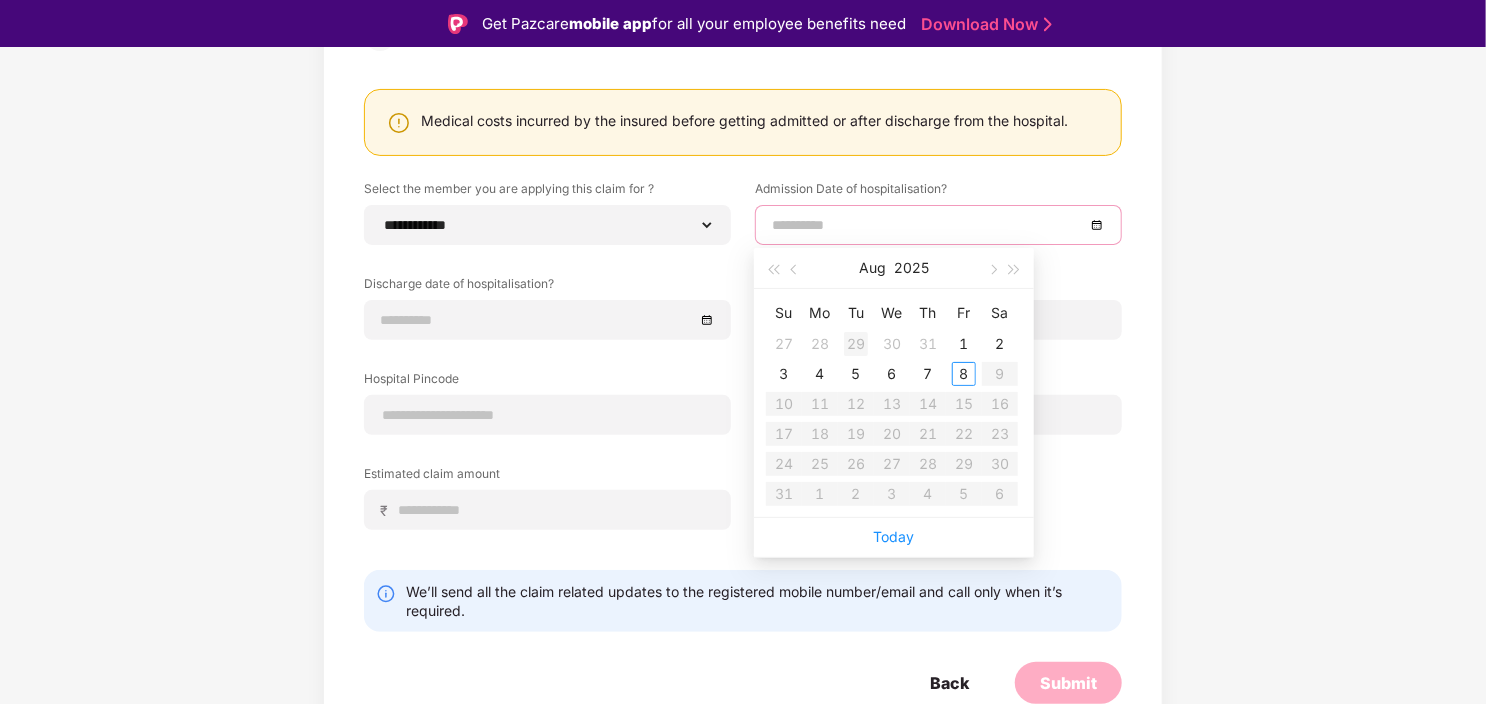 type on "**********" 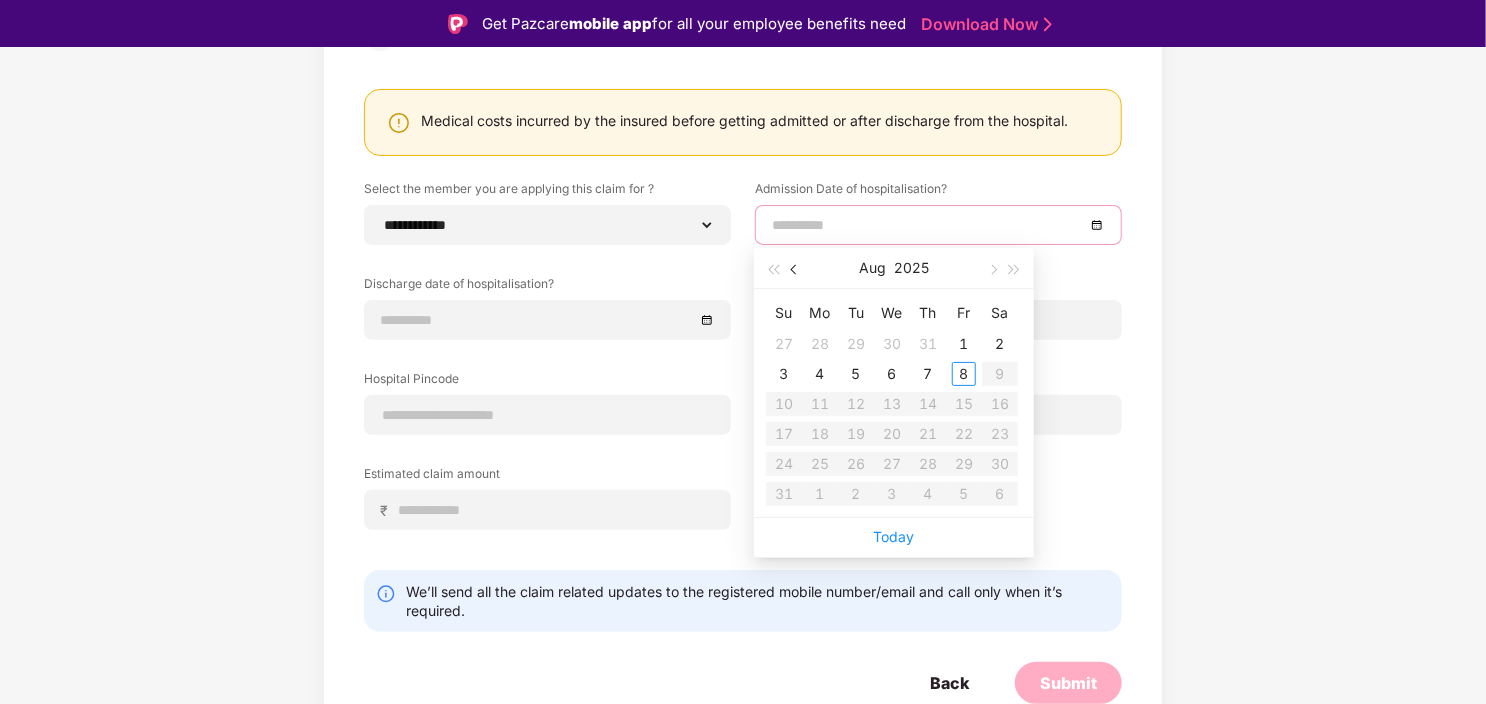 click at bounding box center (796, 270) 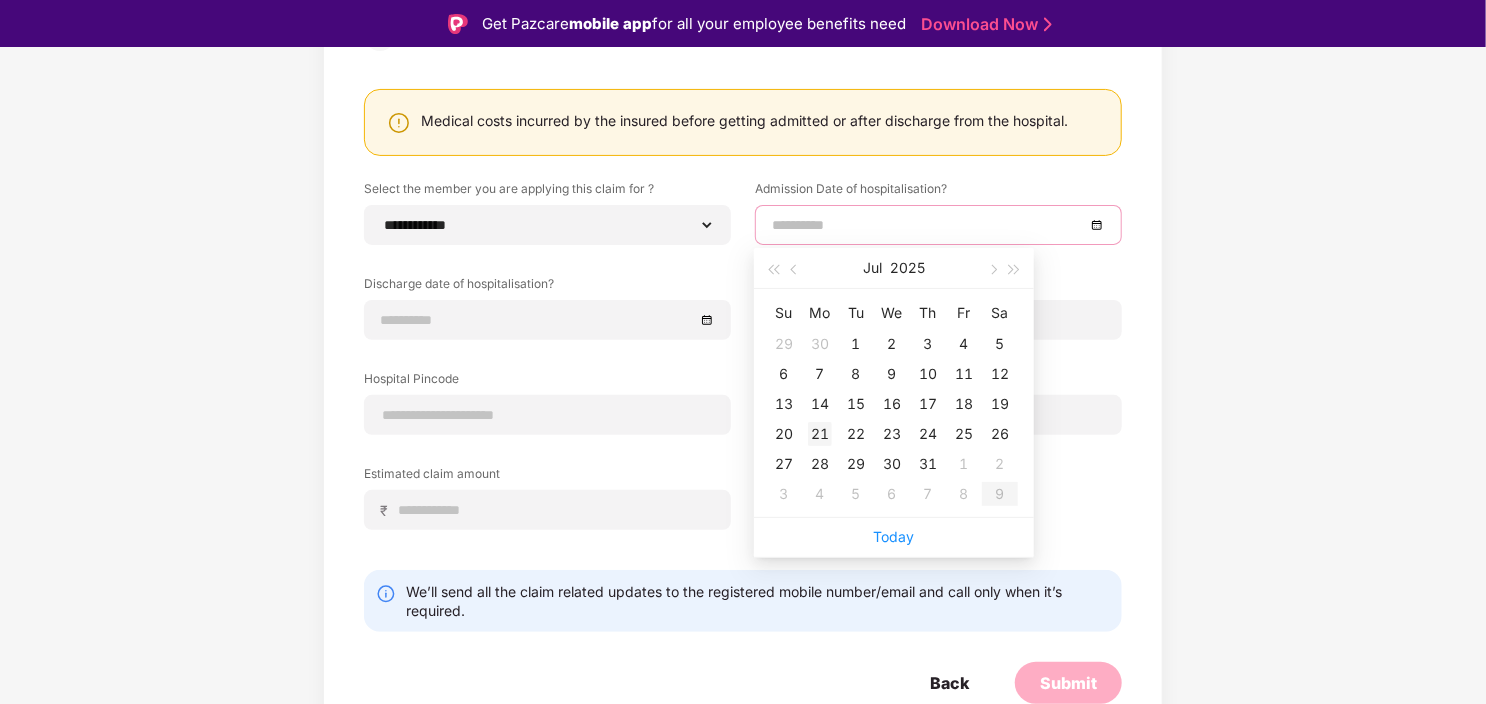 type on "**********" 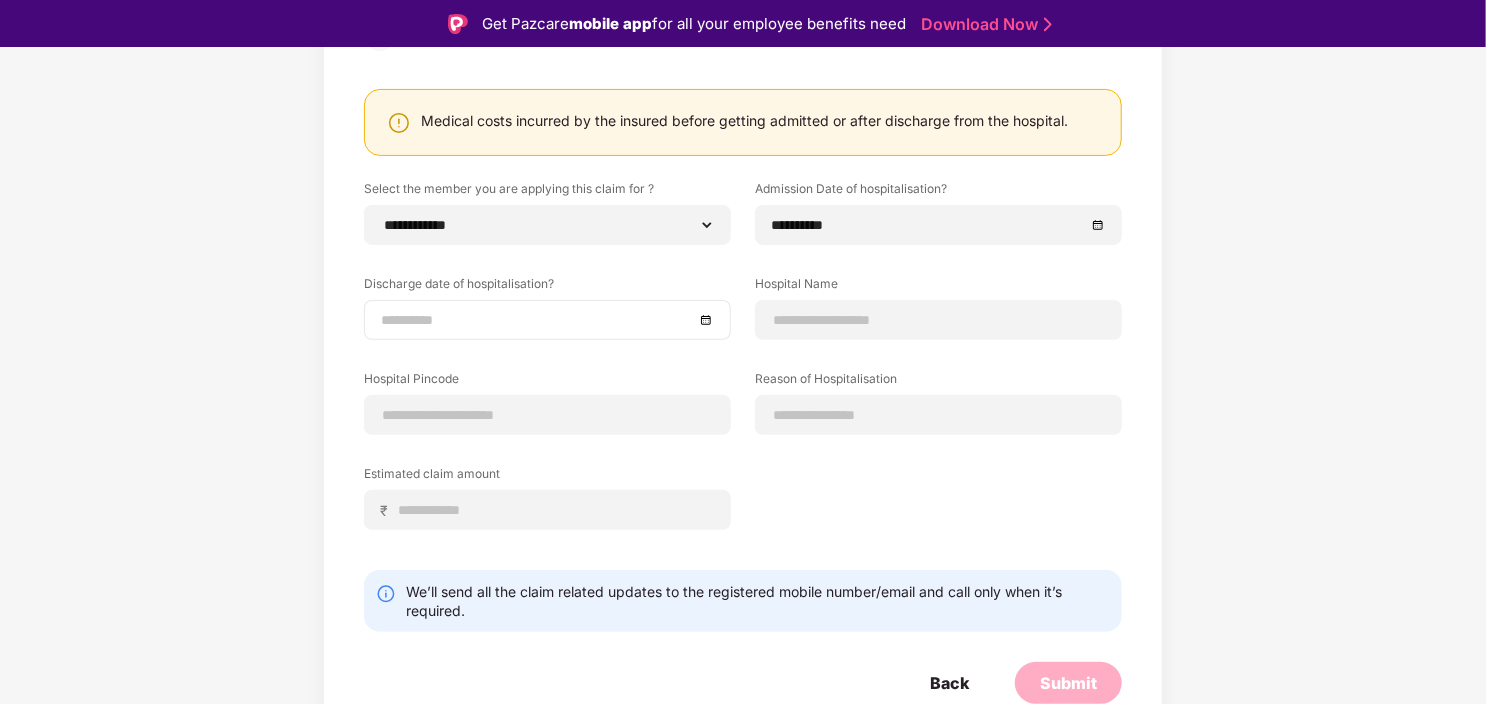 click at bounding box center [547, 320] 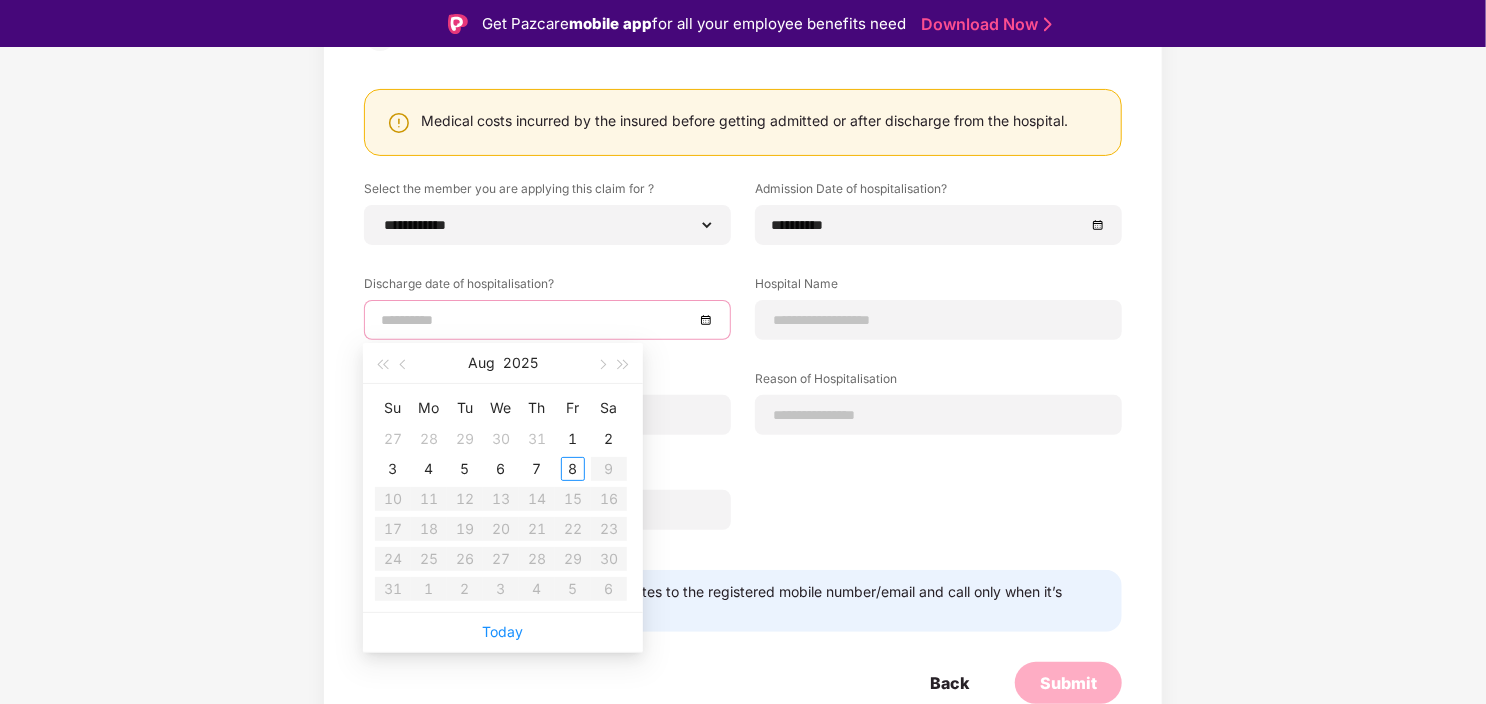 type on "**********" 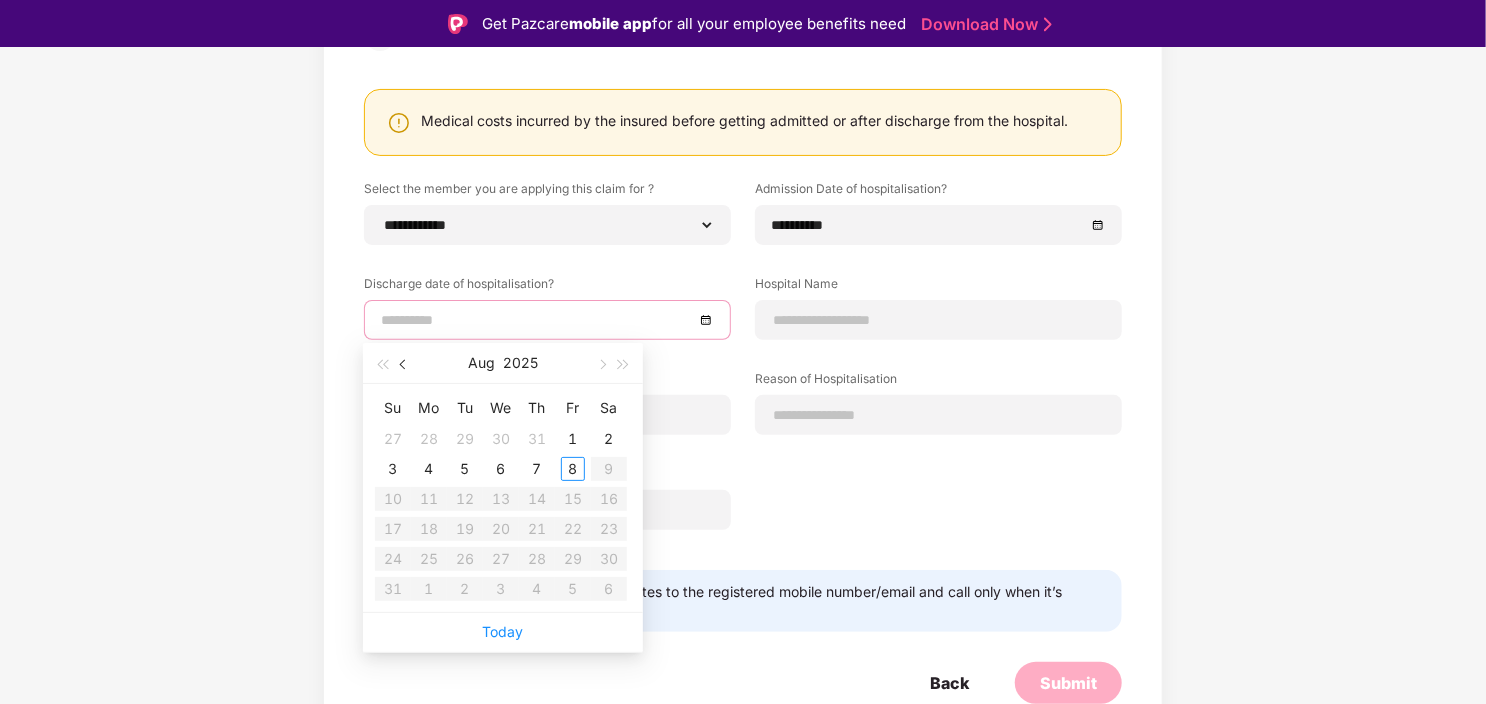 click at bounding box center (405, 365) 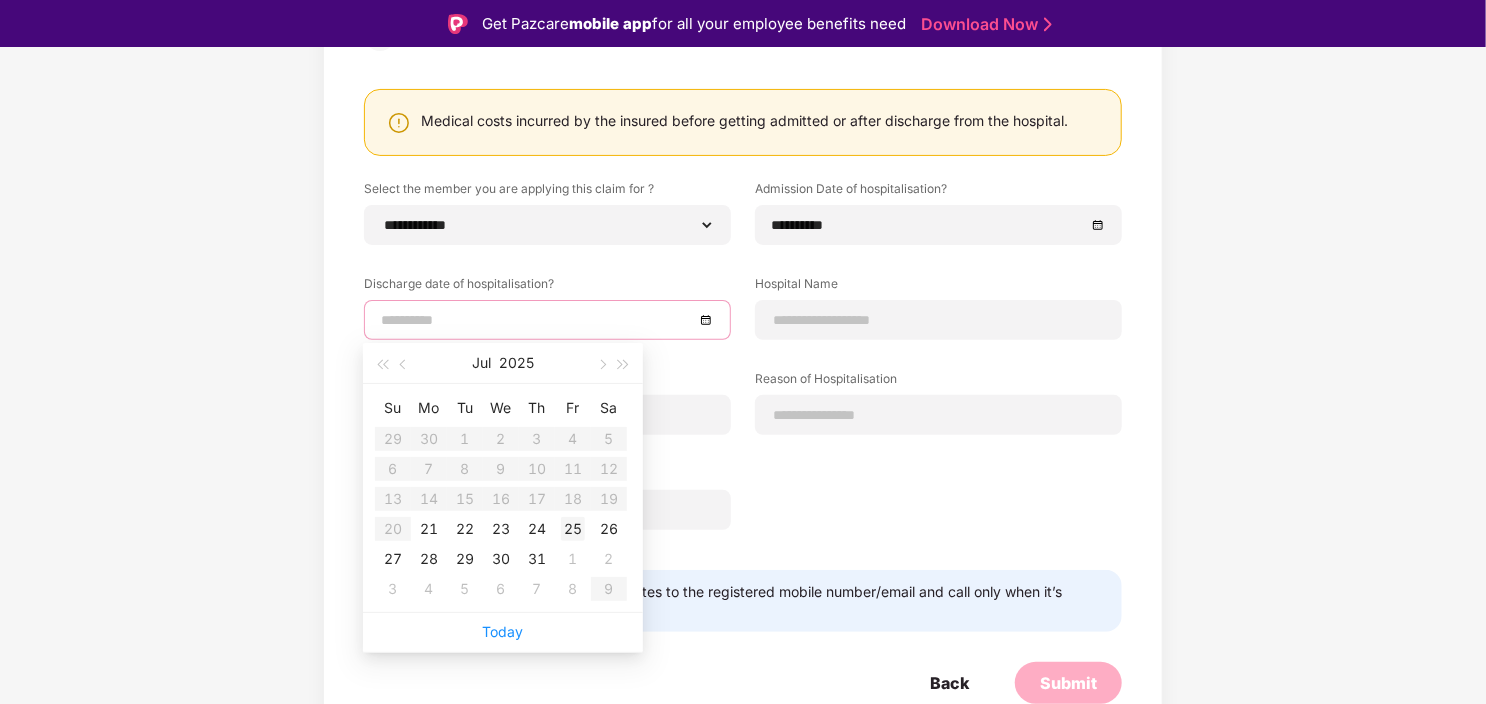 type on "**********" 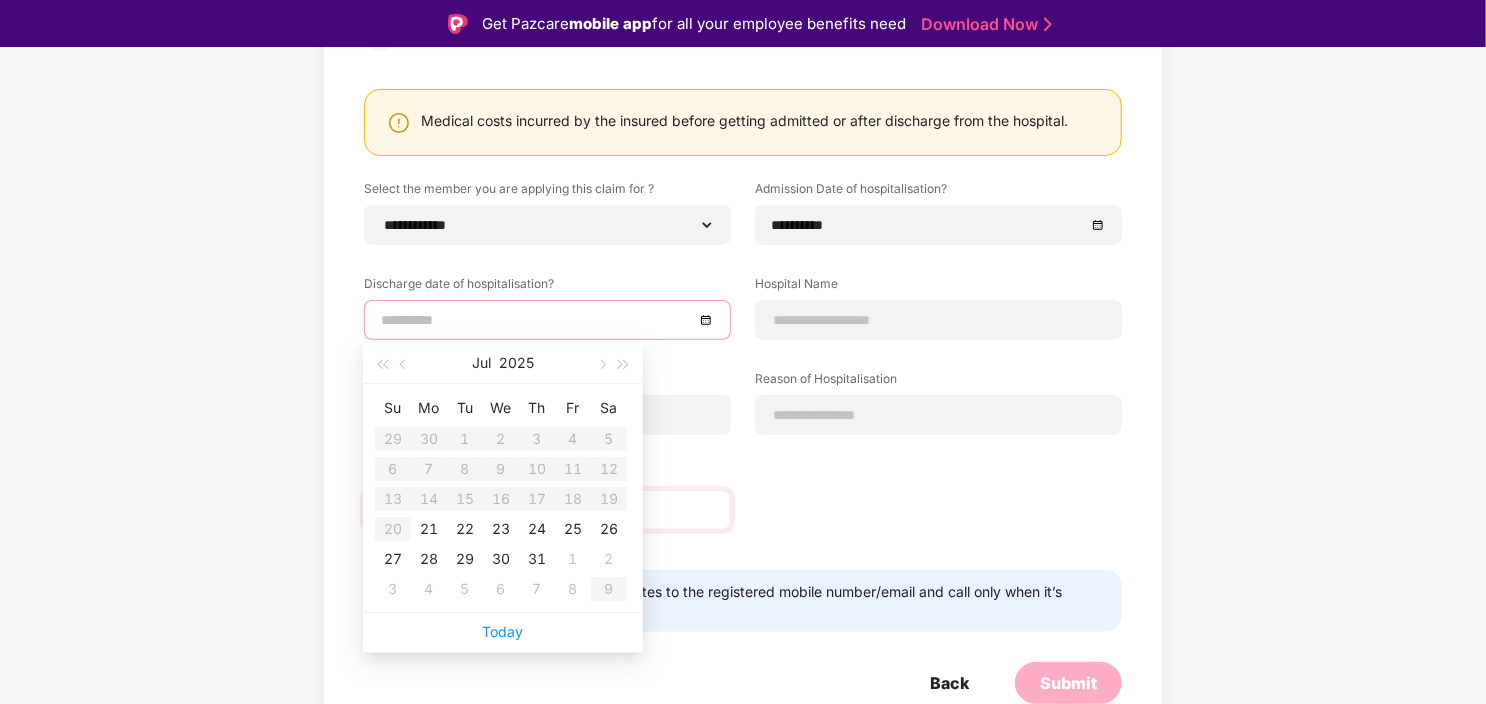 click on "25" at bounding box center [573, 529] 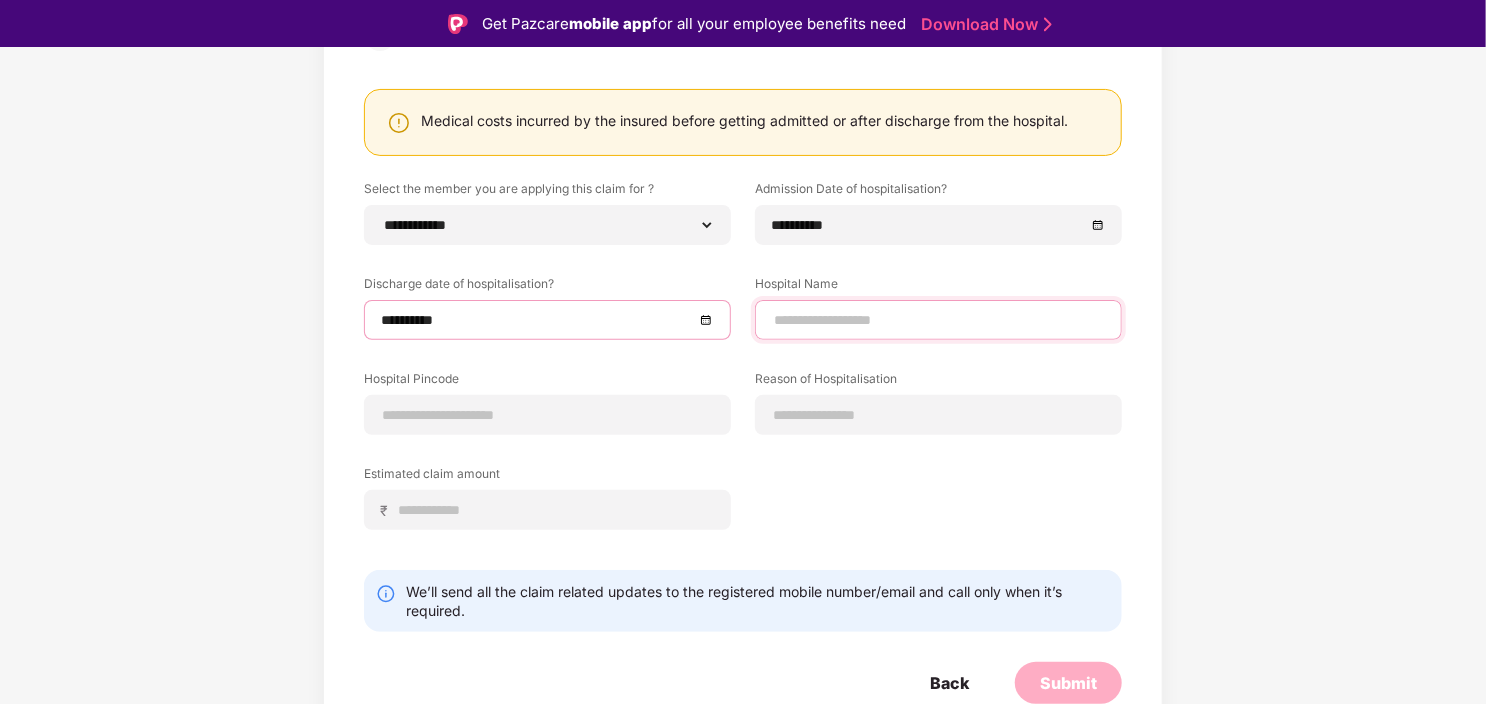 click at bounding box center (938, 320) 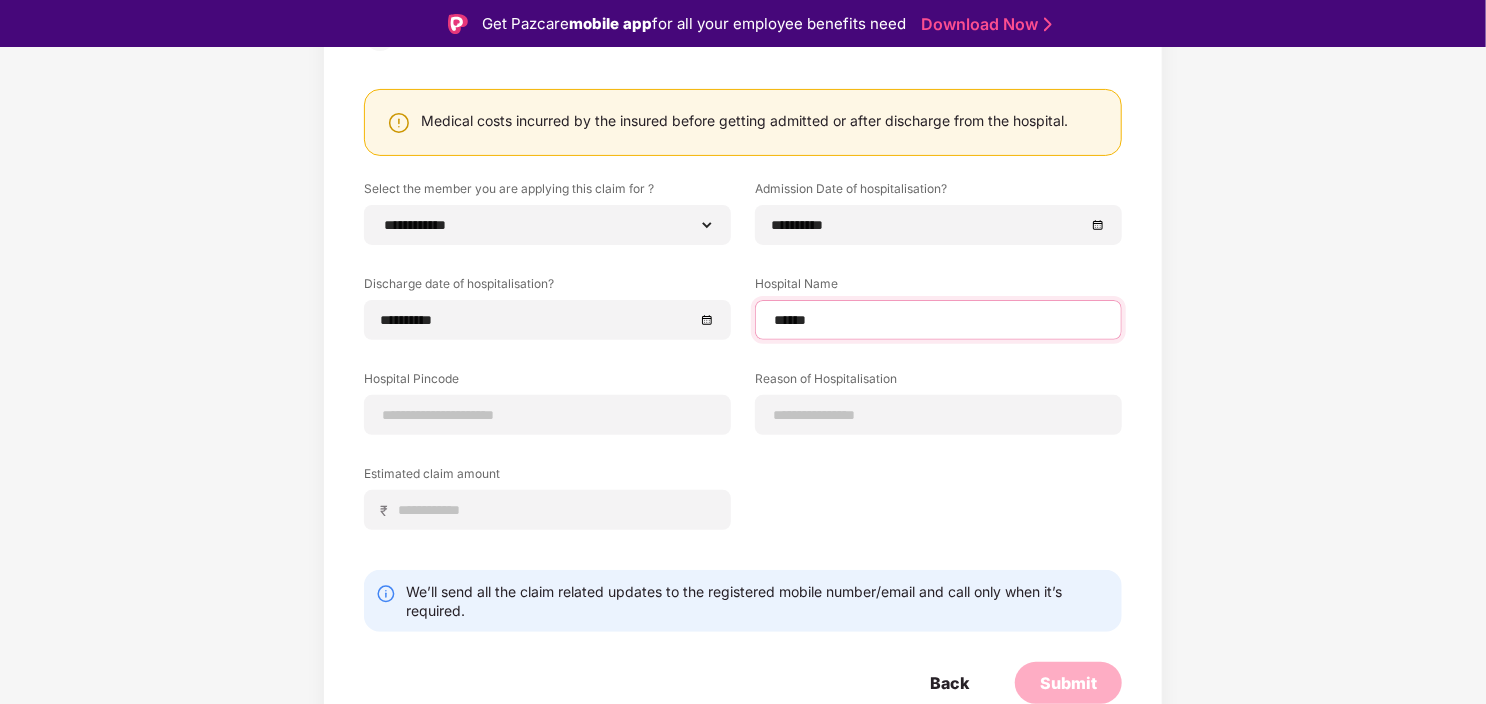 click on "******" at bounding box center (938, 320) 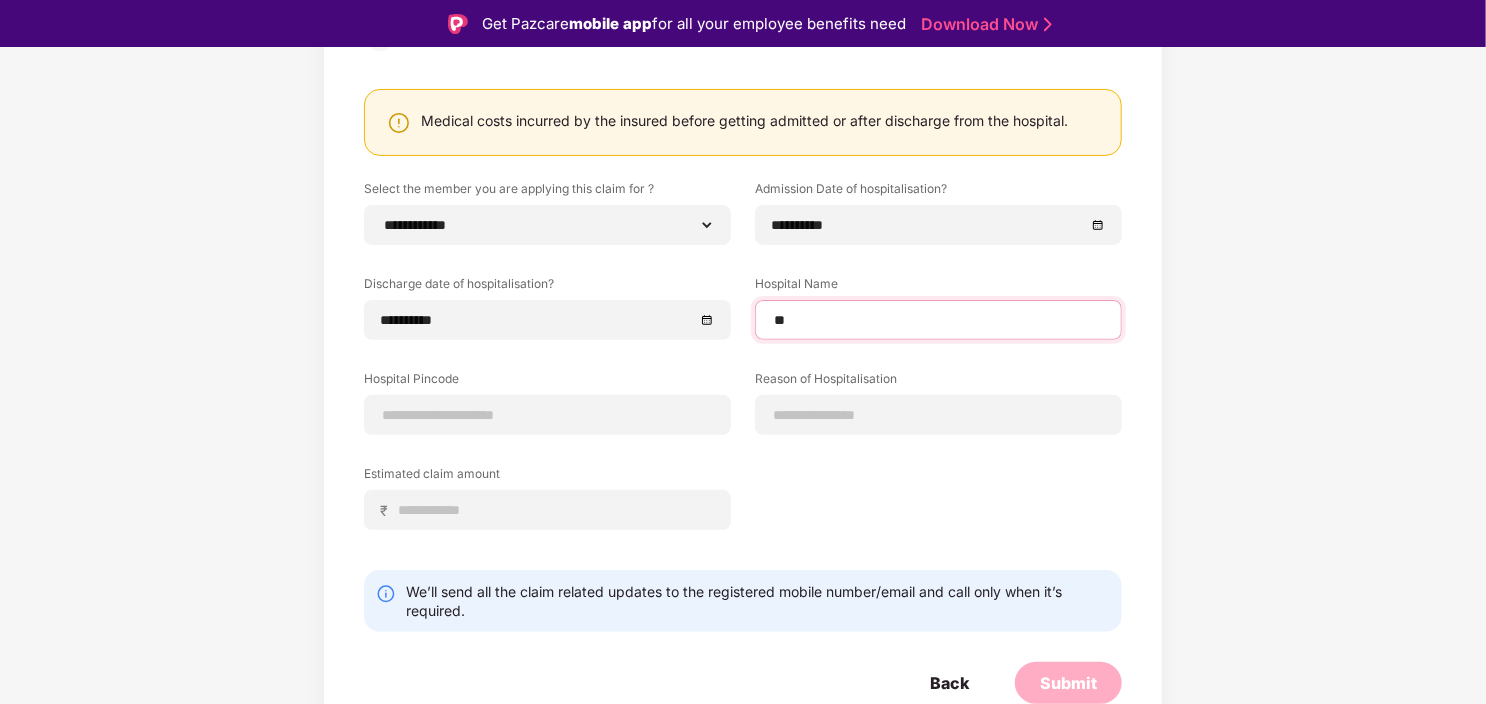 type on "*" 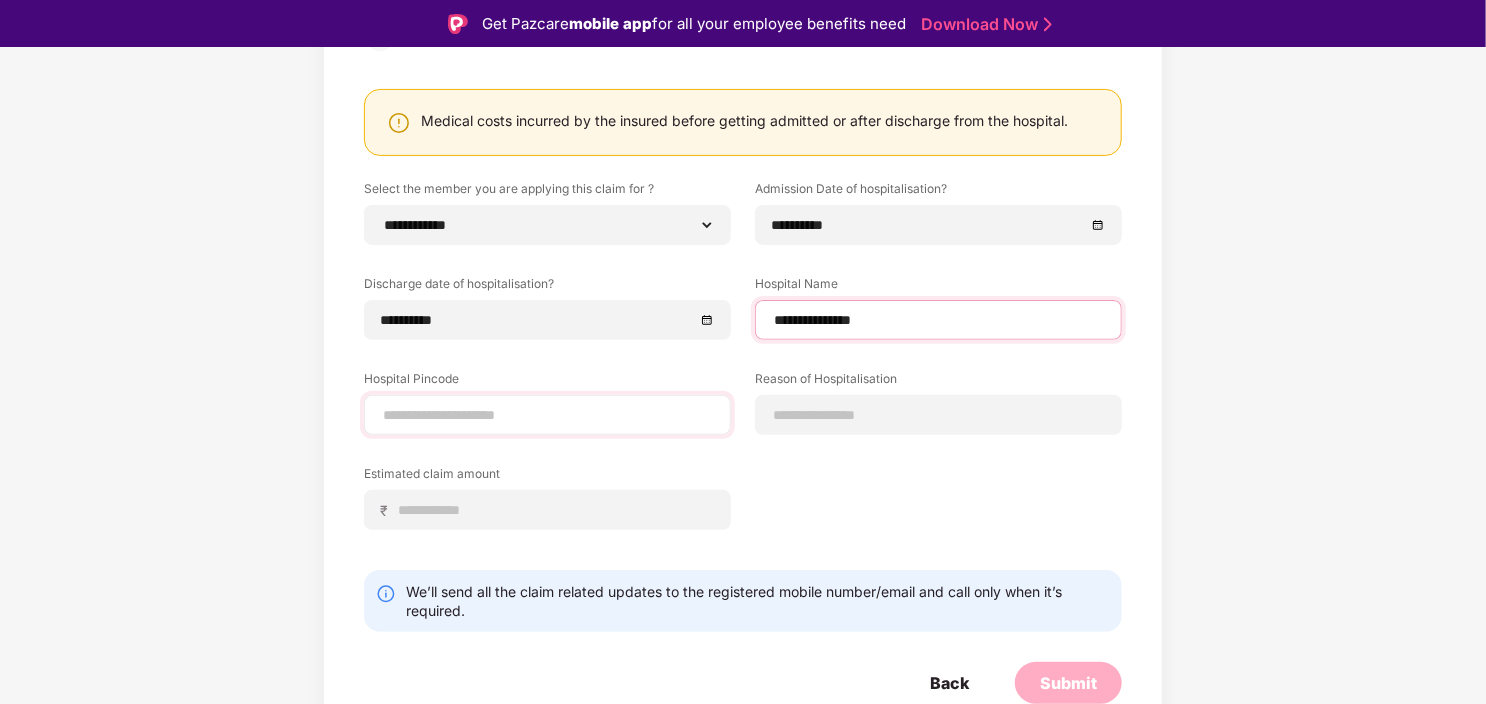 type on "**********" 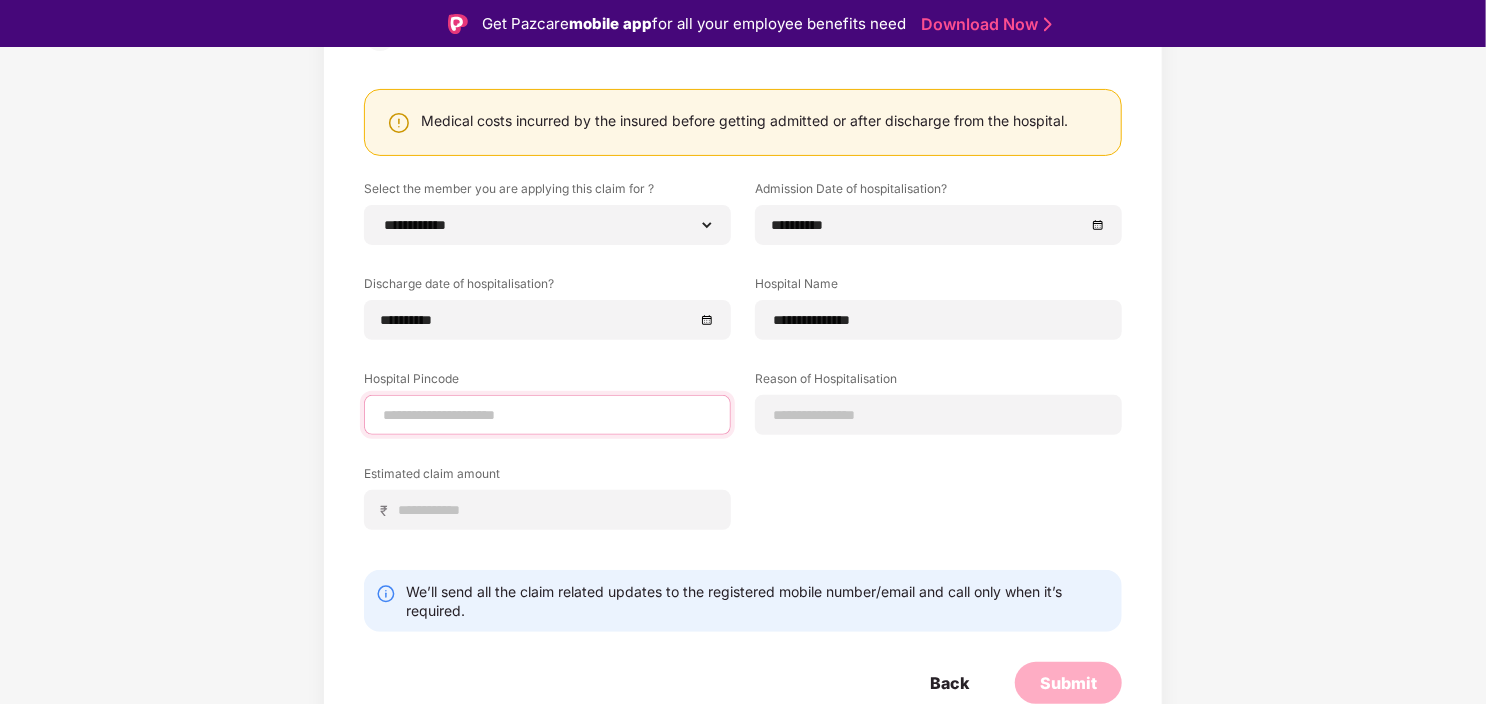 click at bounding box center [547, 415] 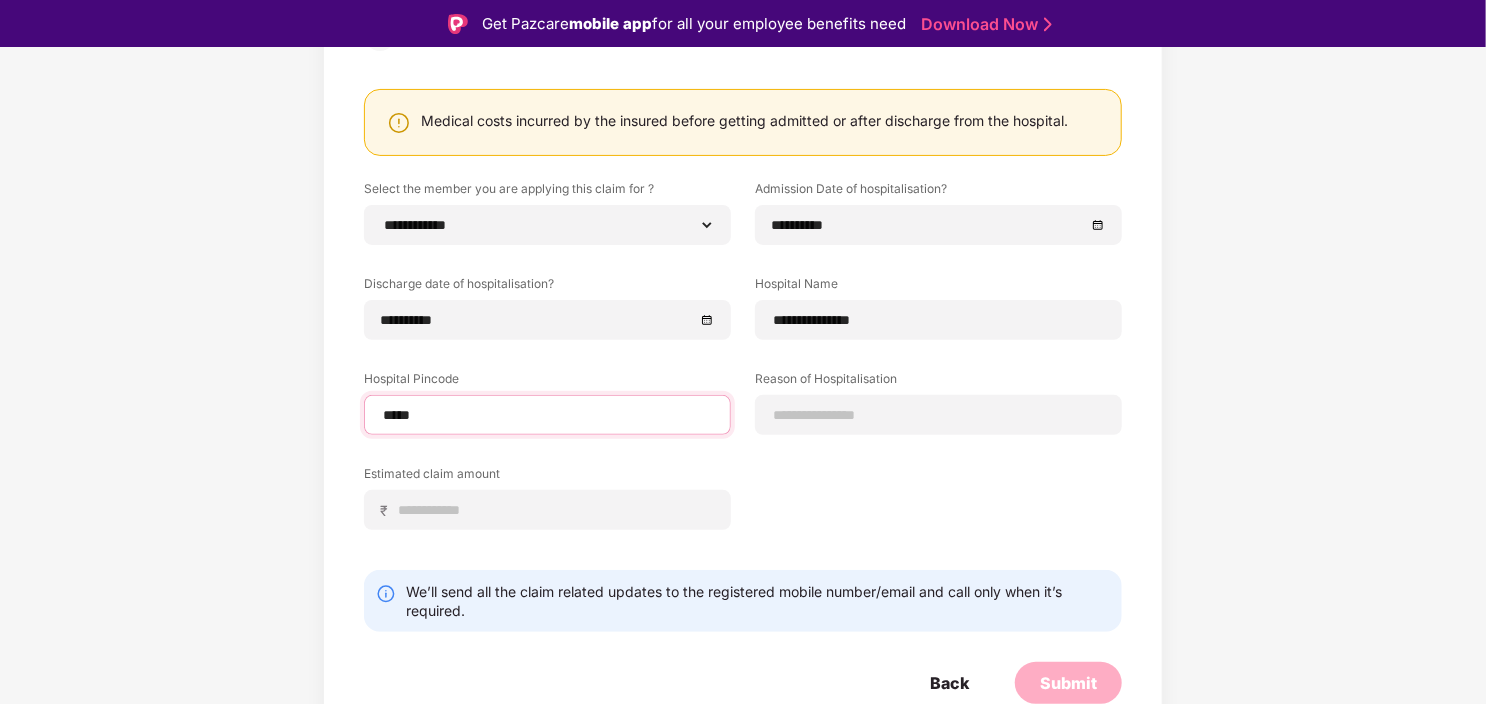 type on "******" 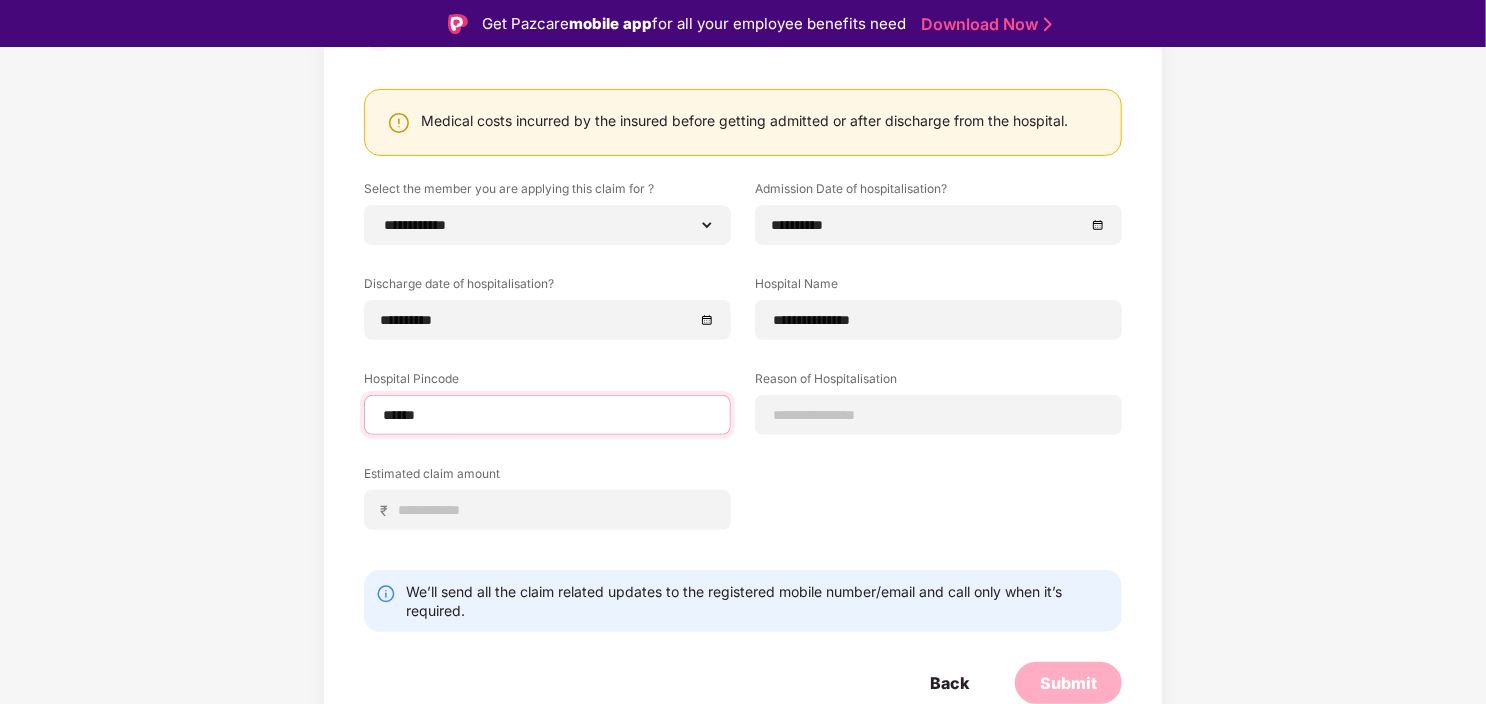 select on "******" 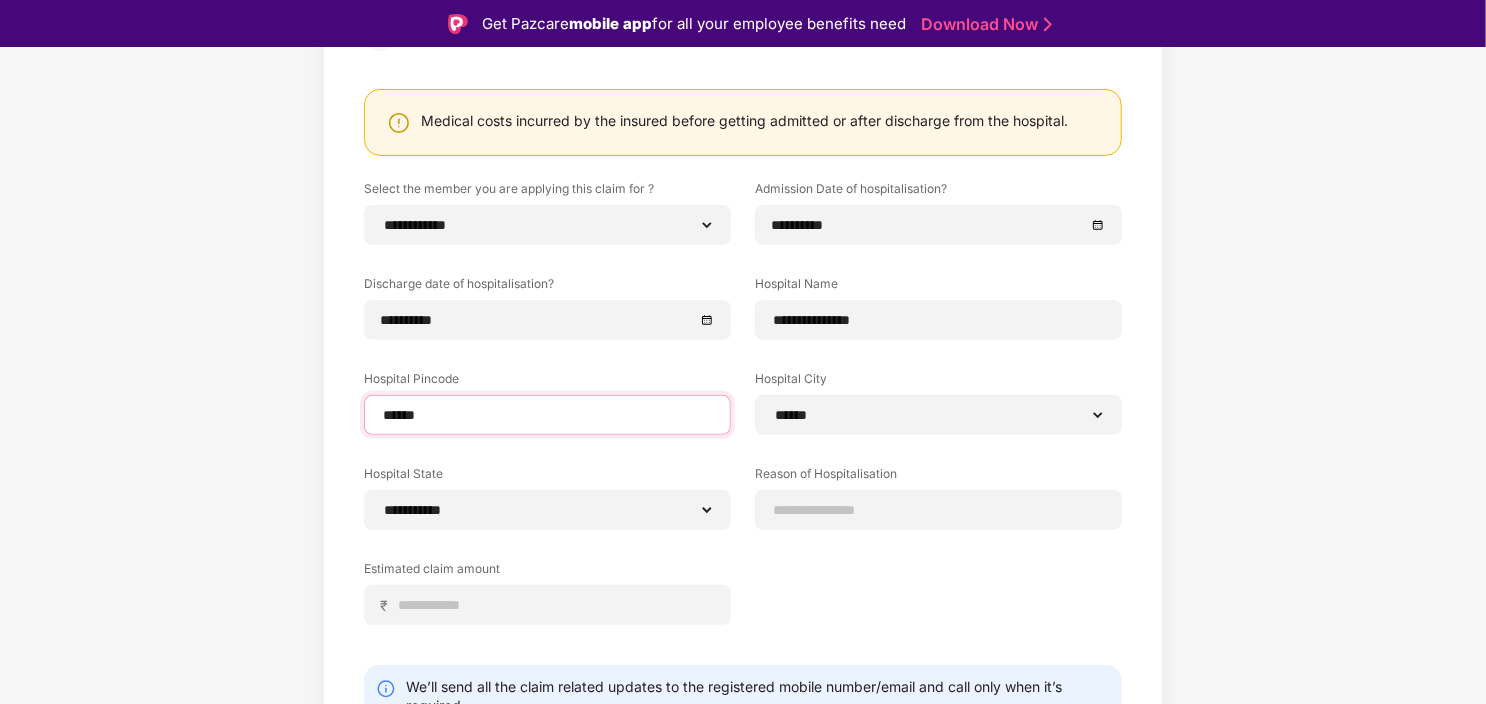 type on "******" 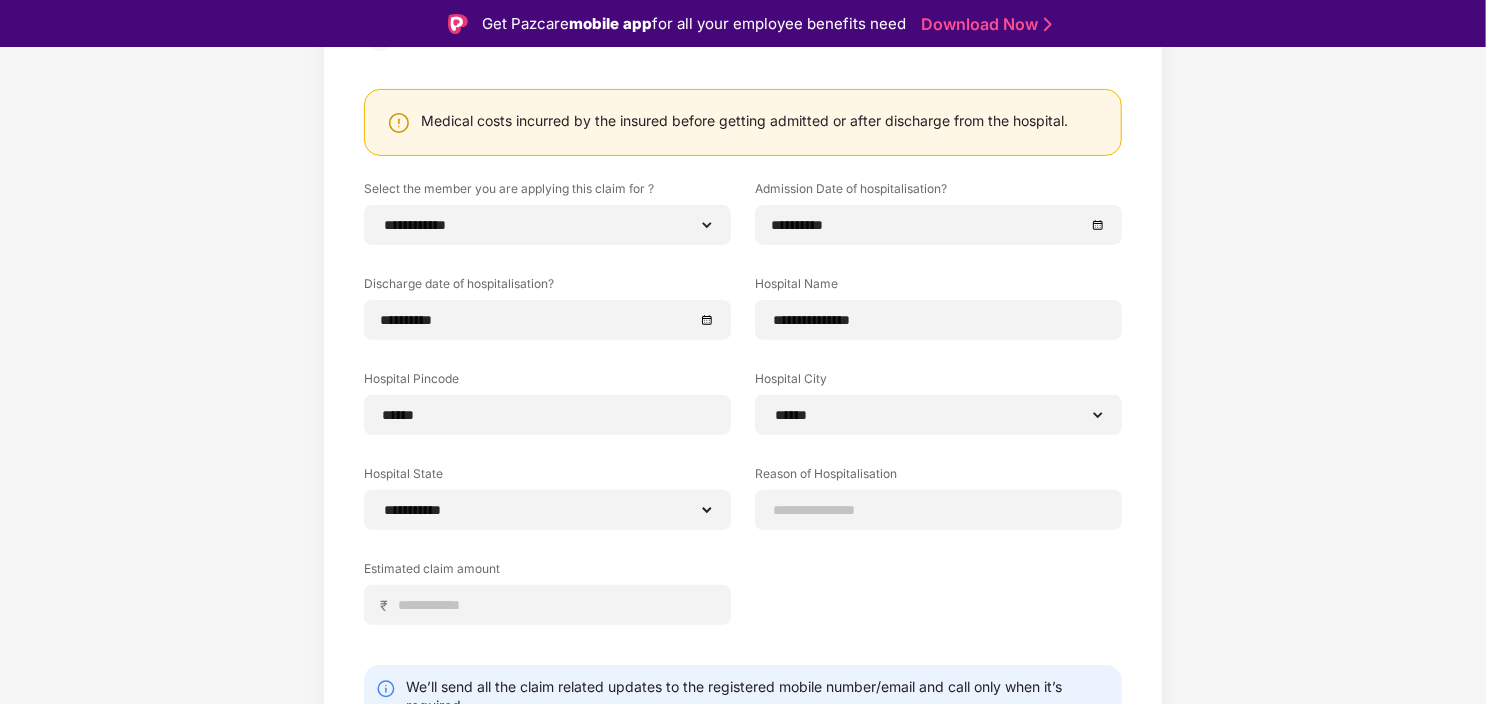 click on "**********" at bounding box center (743, 417) 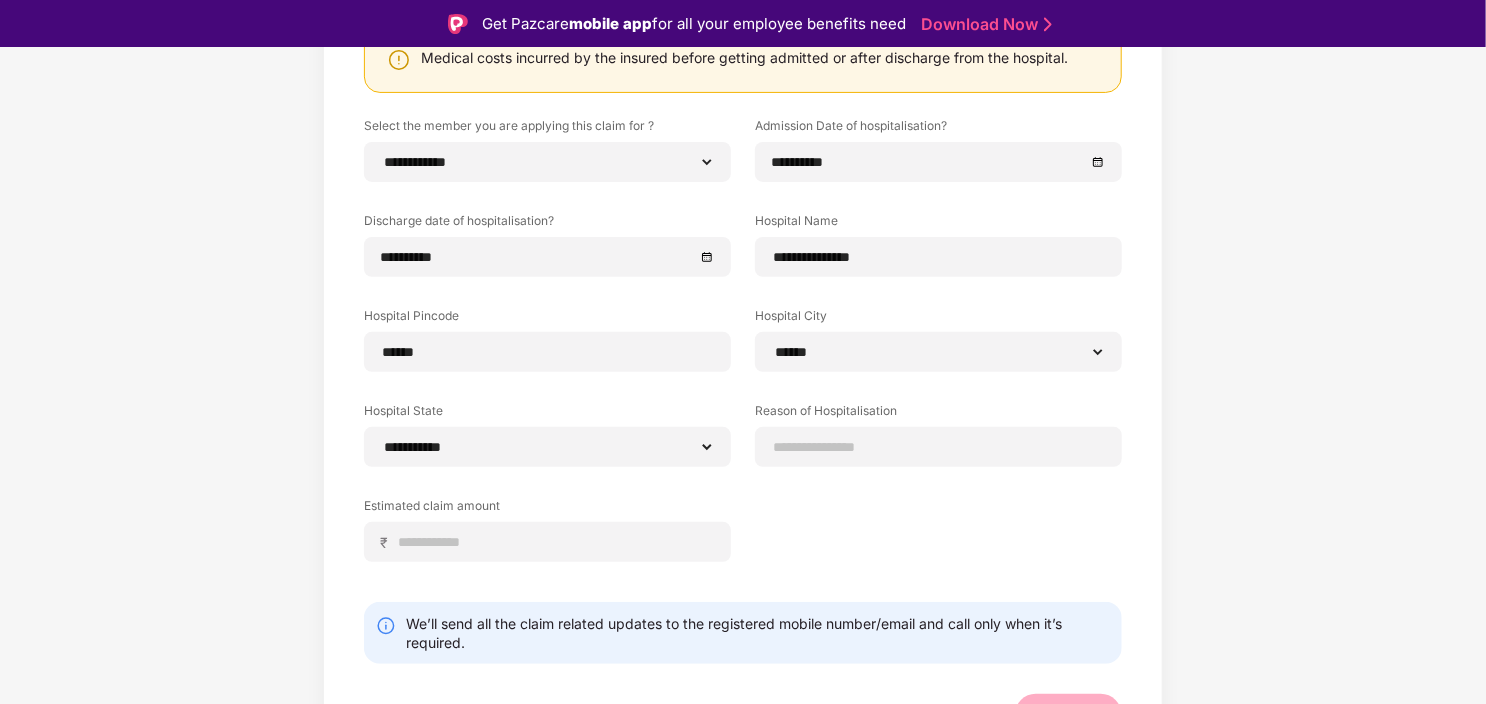scroll, scrollTop: 297, scrollLeft: 0, axis: vertical 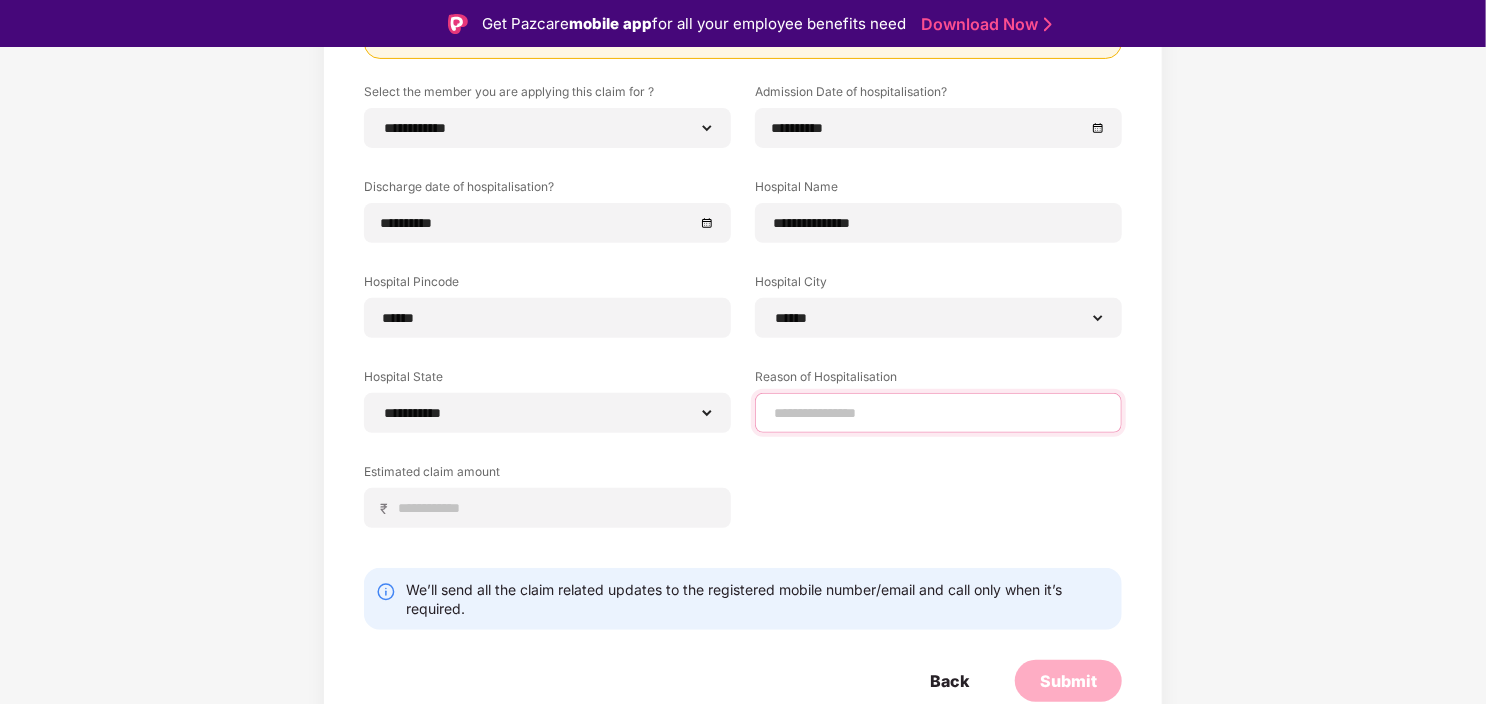 click at bounding box center (938, 413) 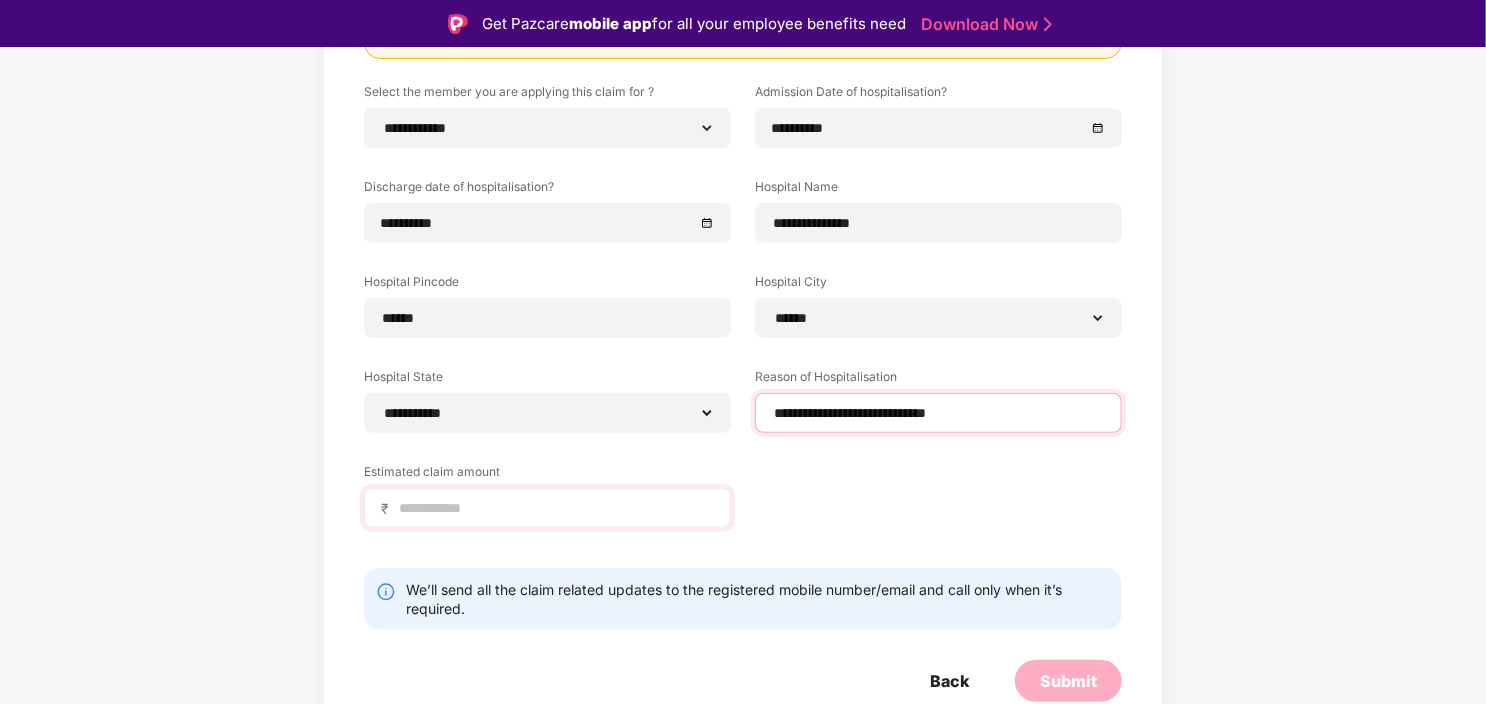 type on "**********" 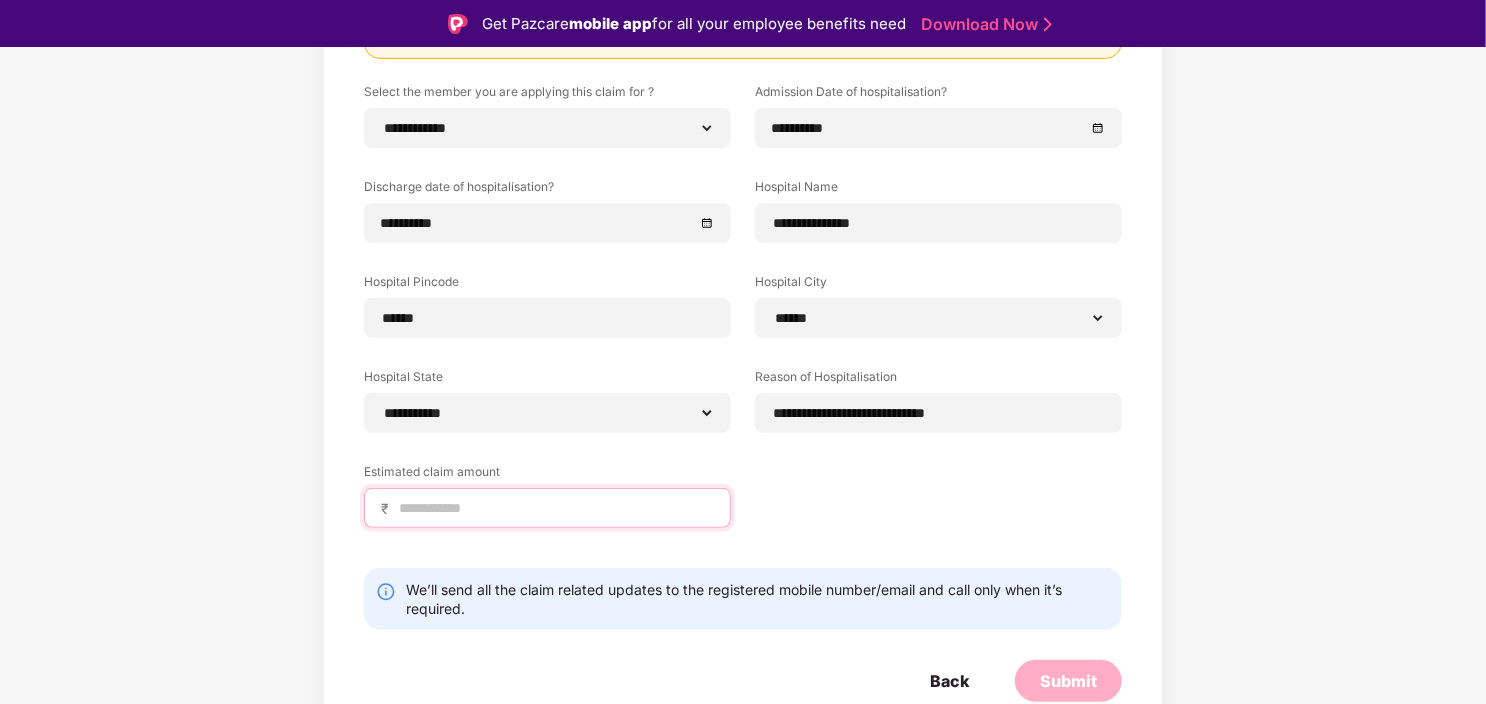 click at bounding box center [555, 508] 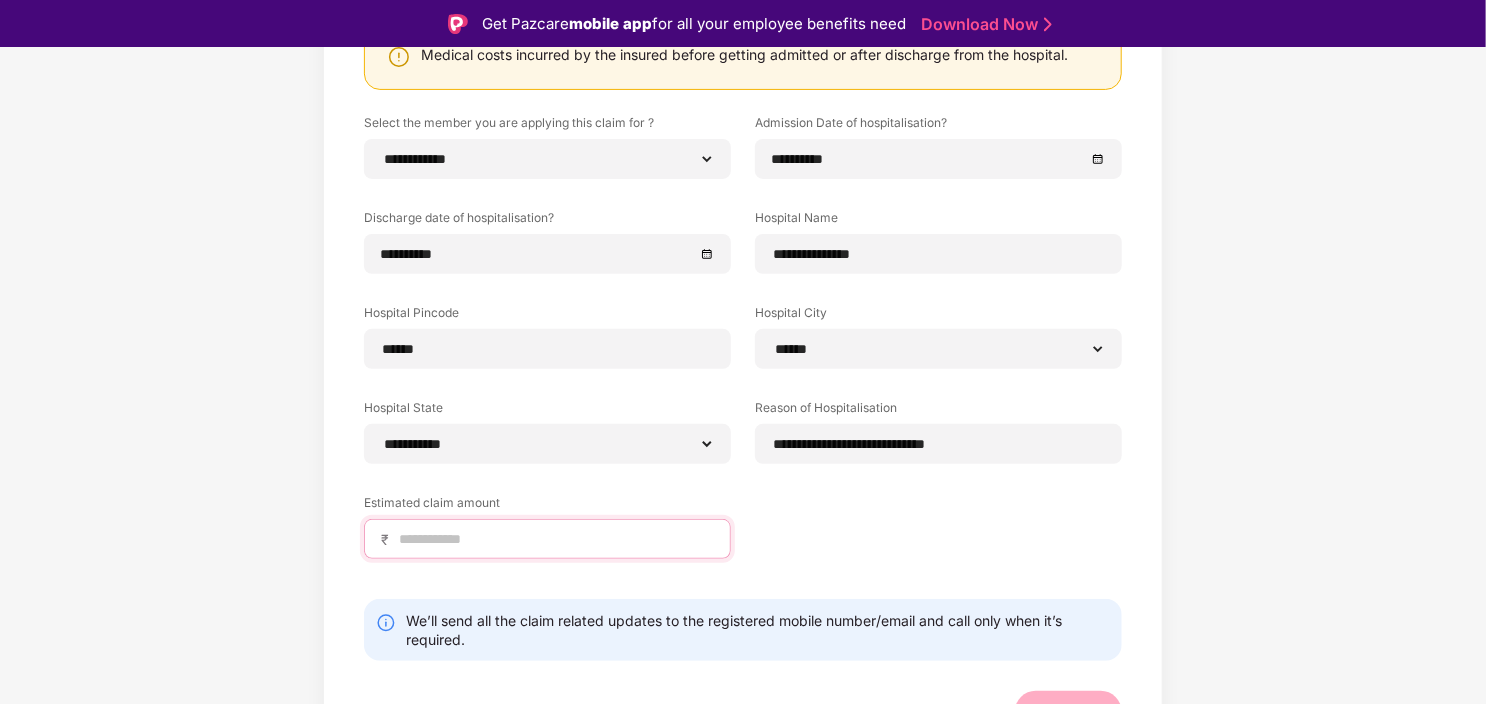 scroll, scrollTop: 297, scrollLeft: 0, axis: vertical 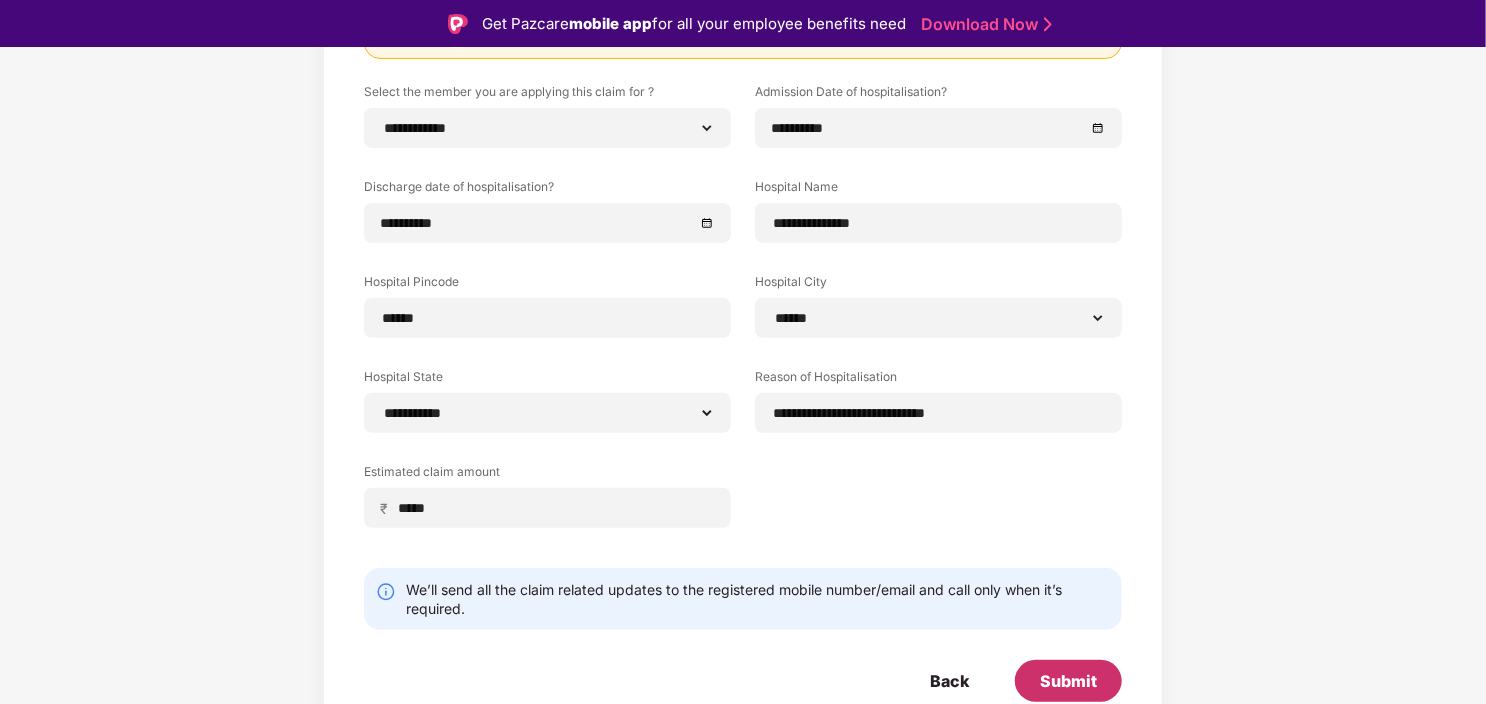 click on "Submit" at bounding box center (1068, 681) 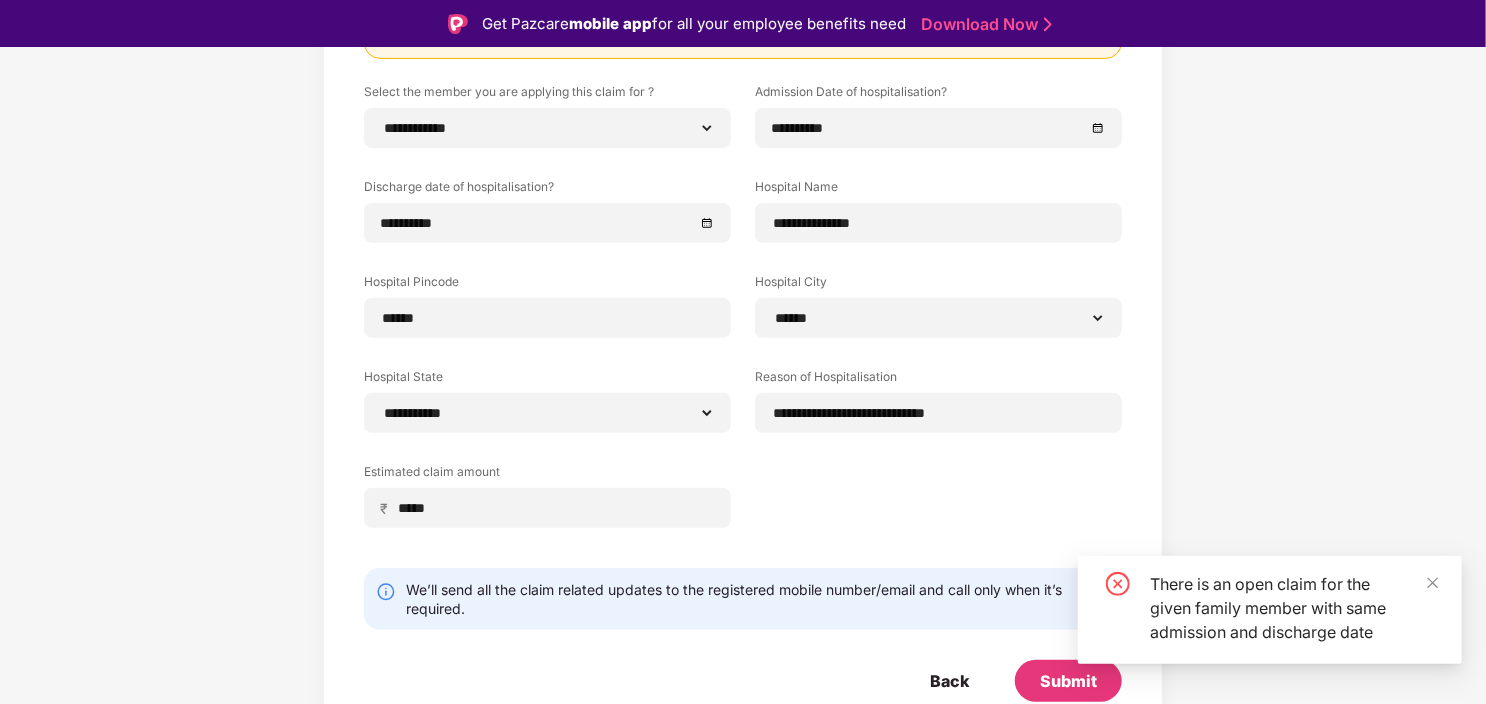click on "**********" at bounding box center (743, 320) 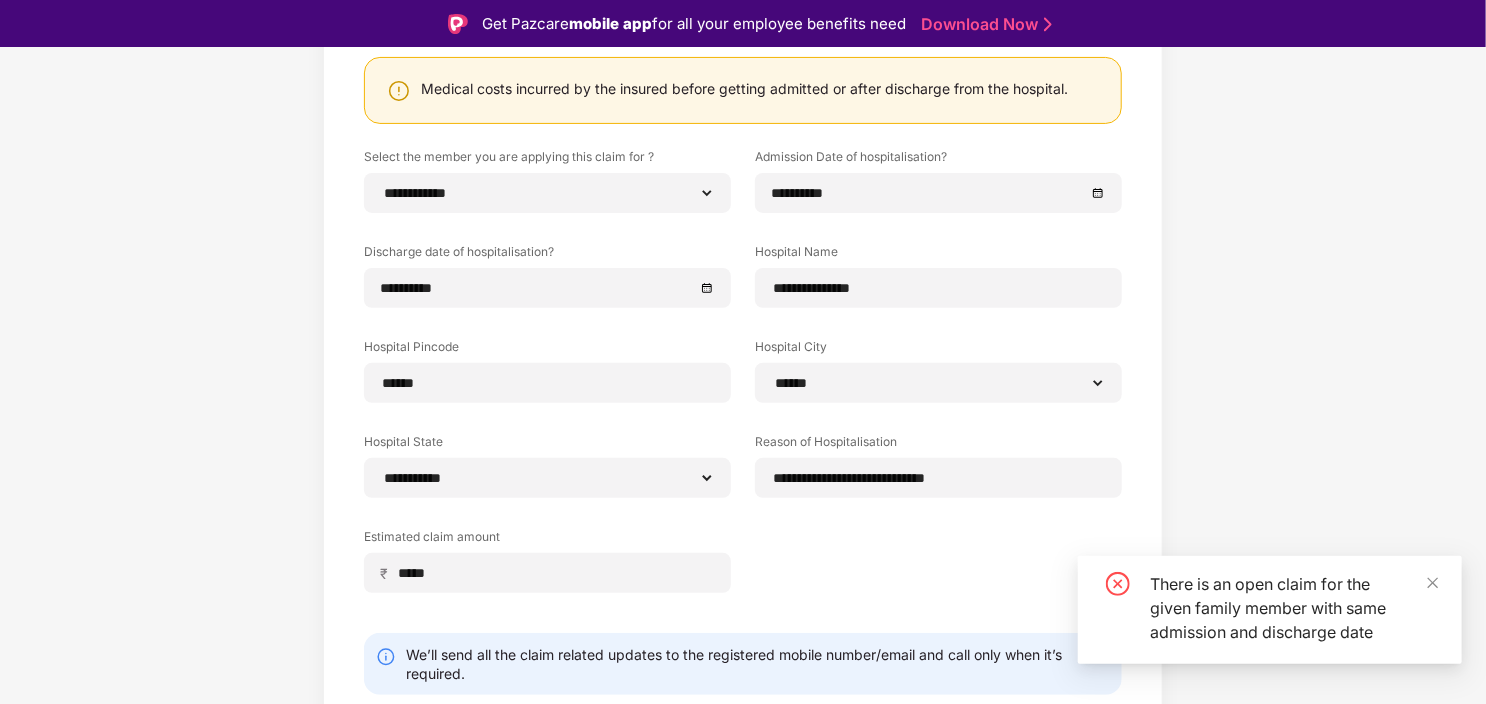 scroll, scrollTop: 197, scrollLeft: 0, axis: vertical 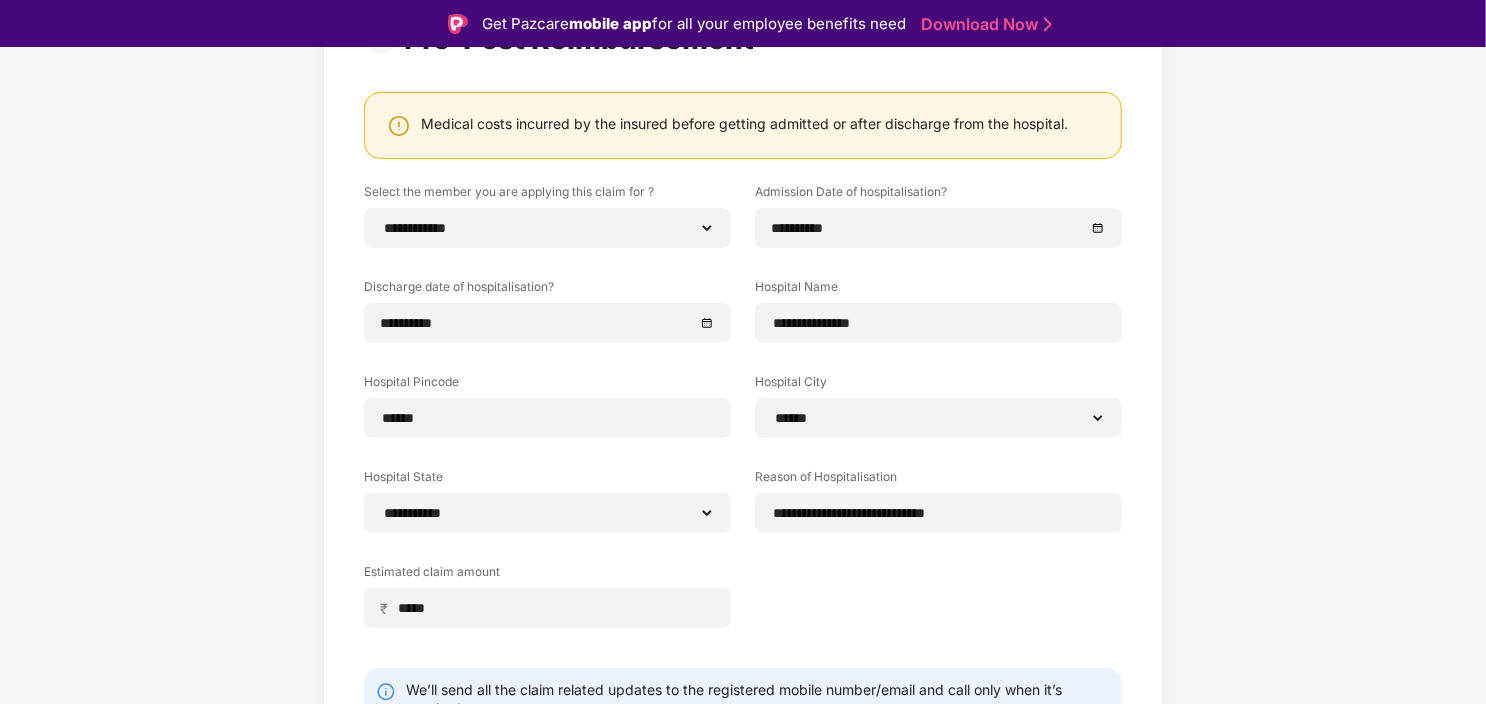 click on "**********" at bounding box center [743, 420] 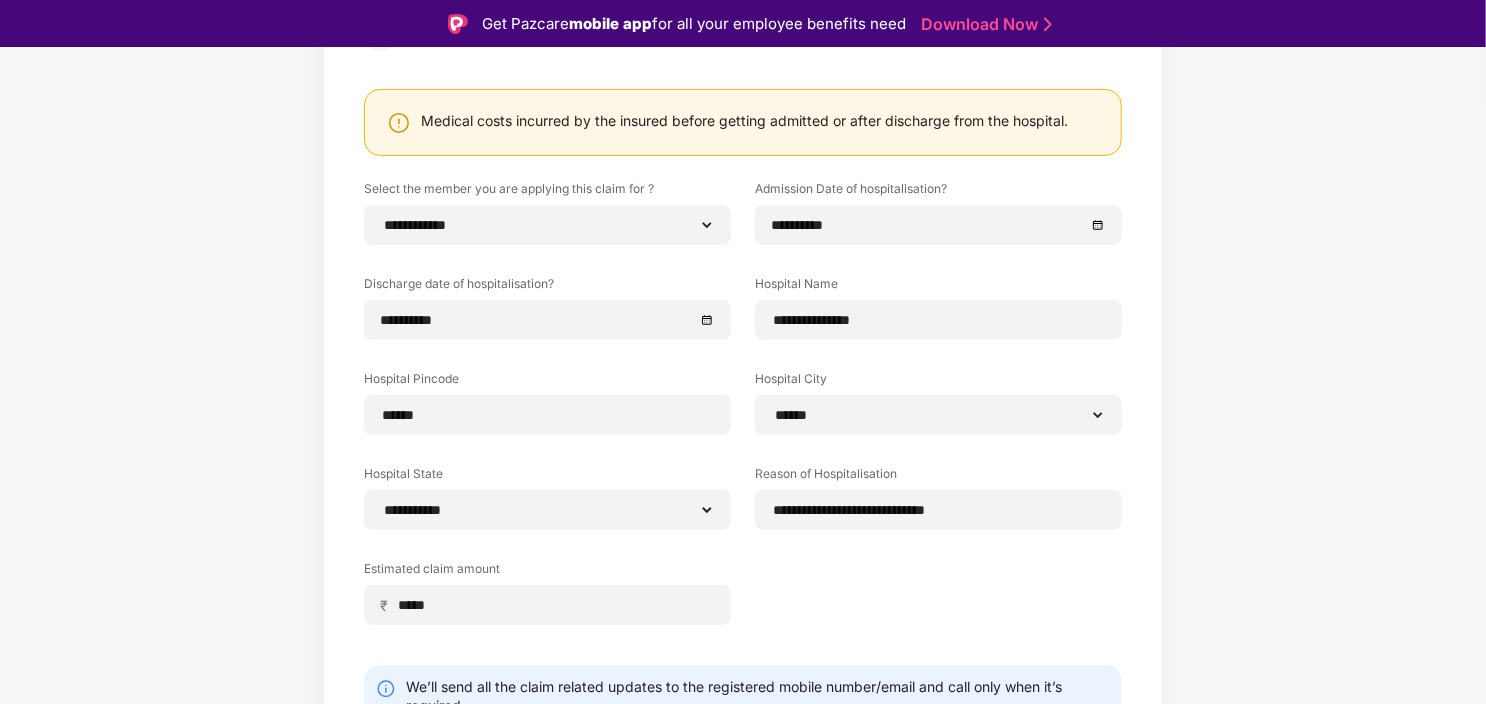 scroll, scrollTop: 297, scrollLeft: 0, axis: vertical 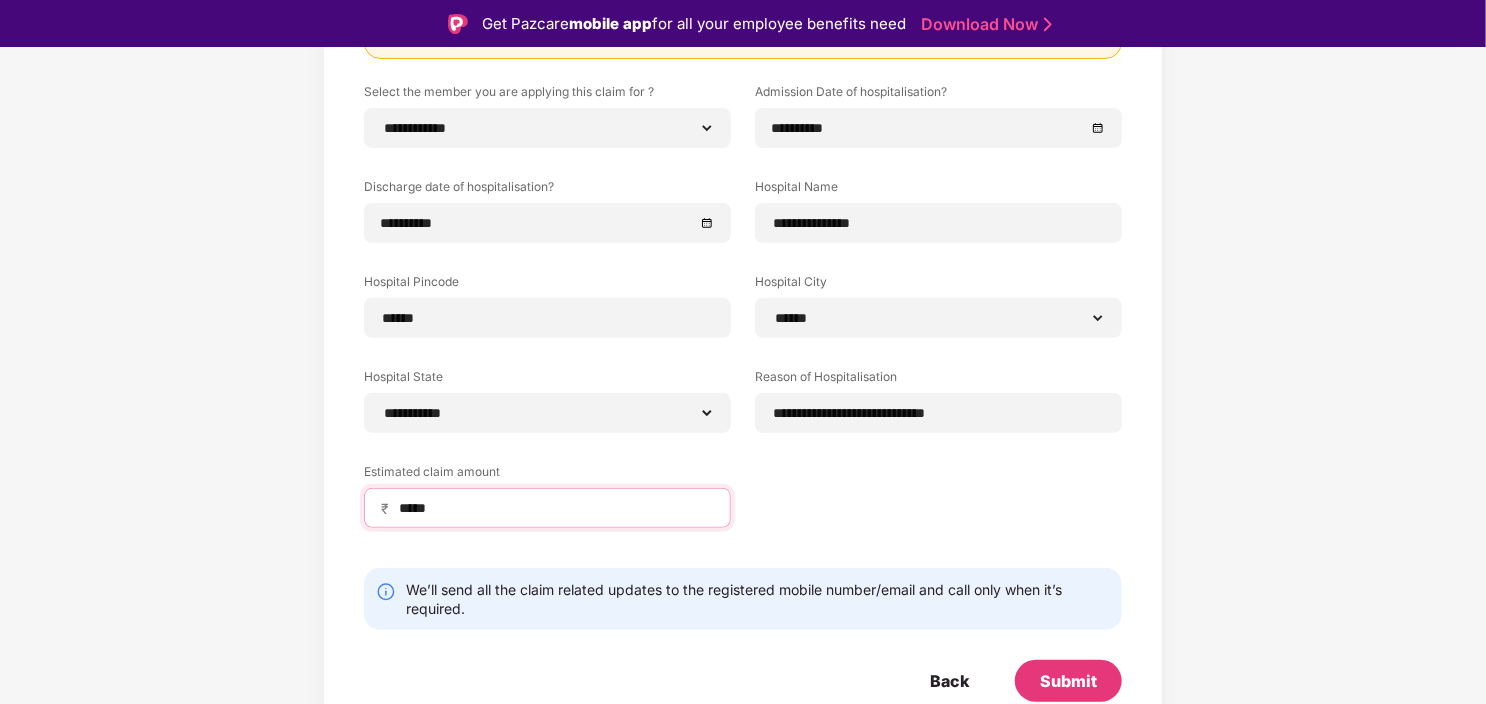 click on "*****" at bounding box center (555, 508) 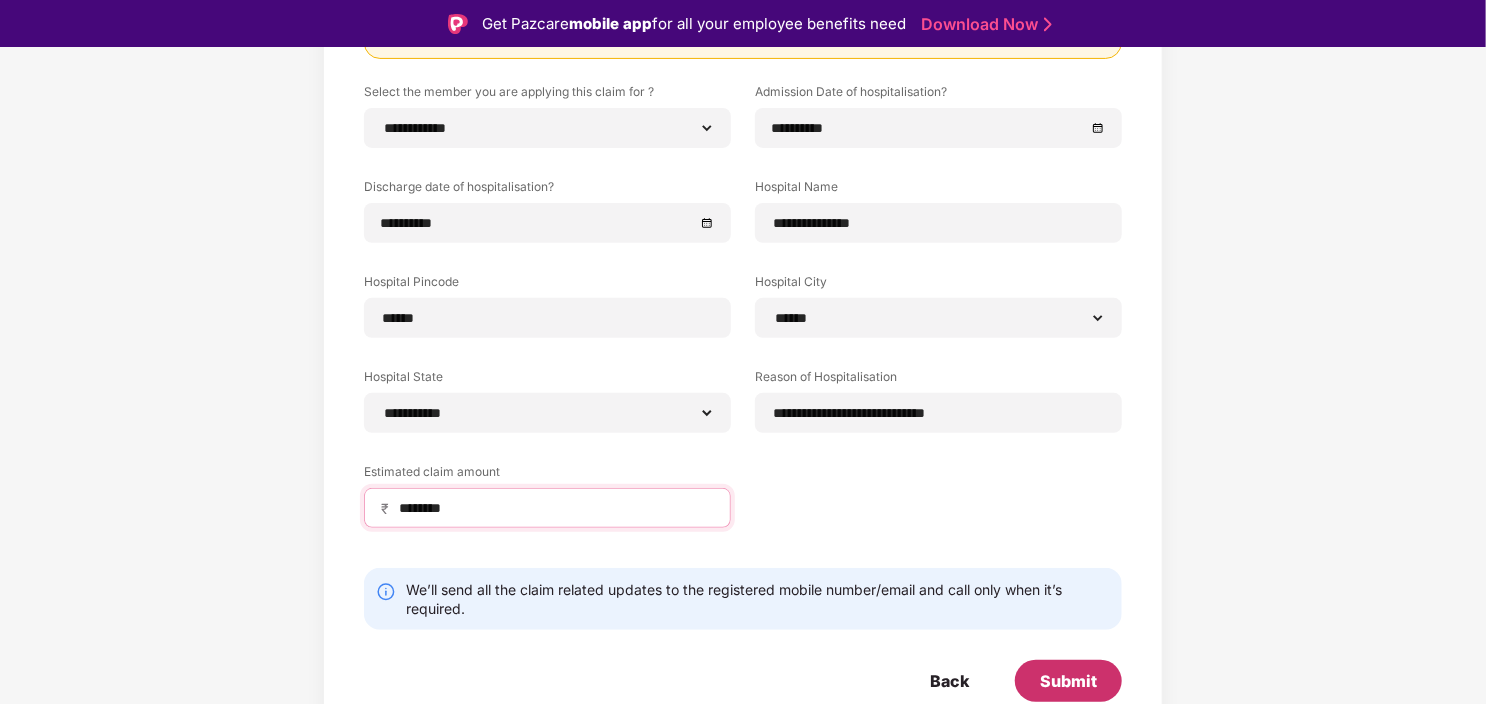 type on "********" 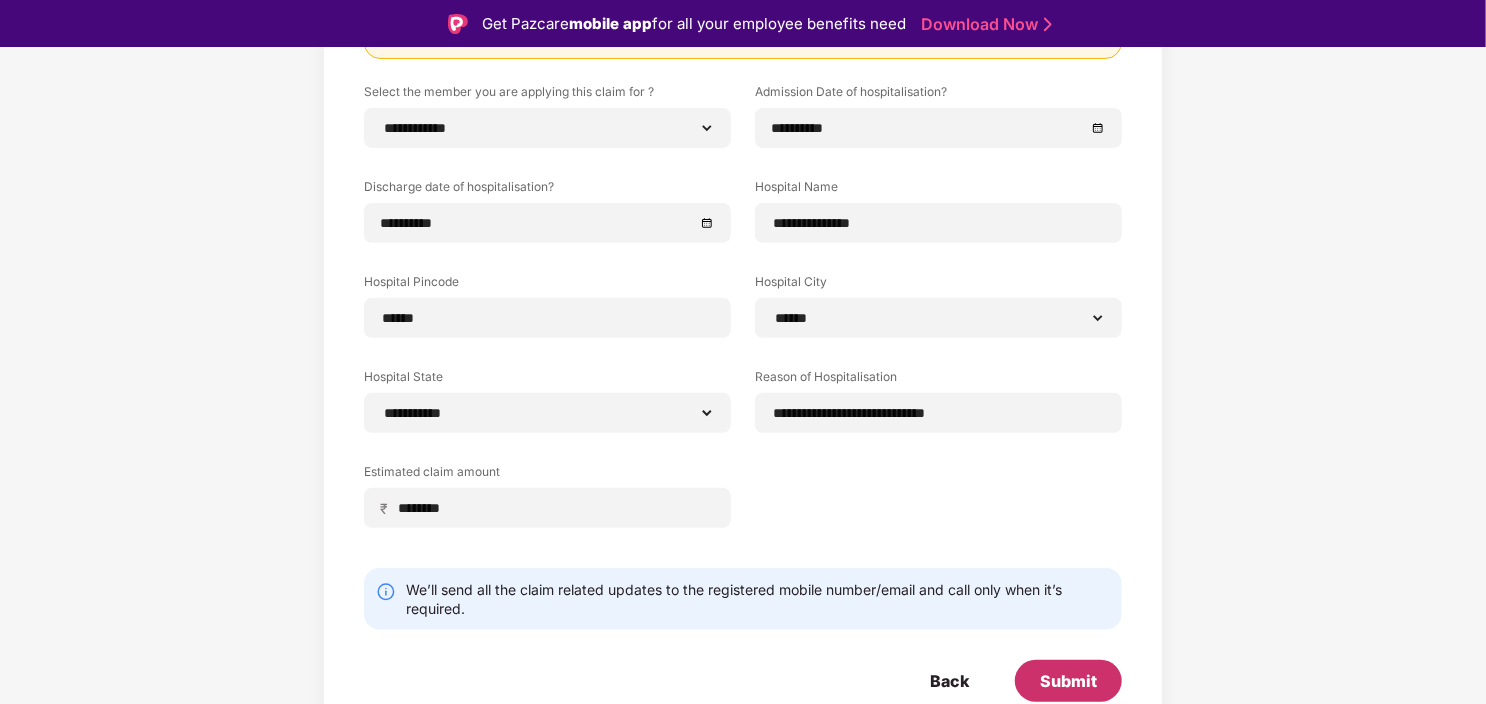 click on "Submit" at bounding box center [1068, 681] 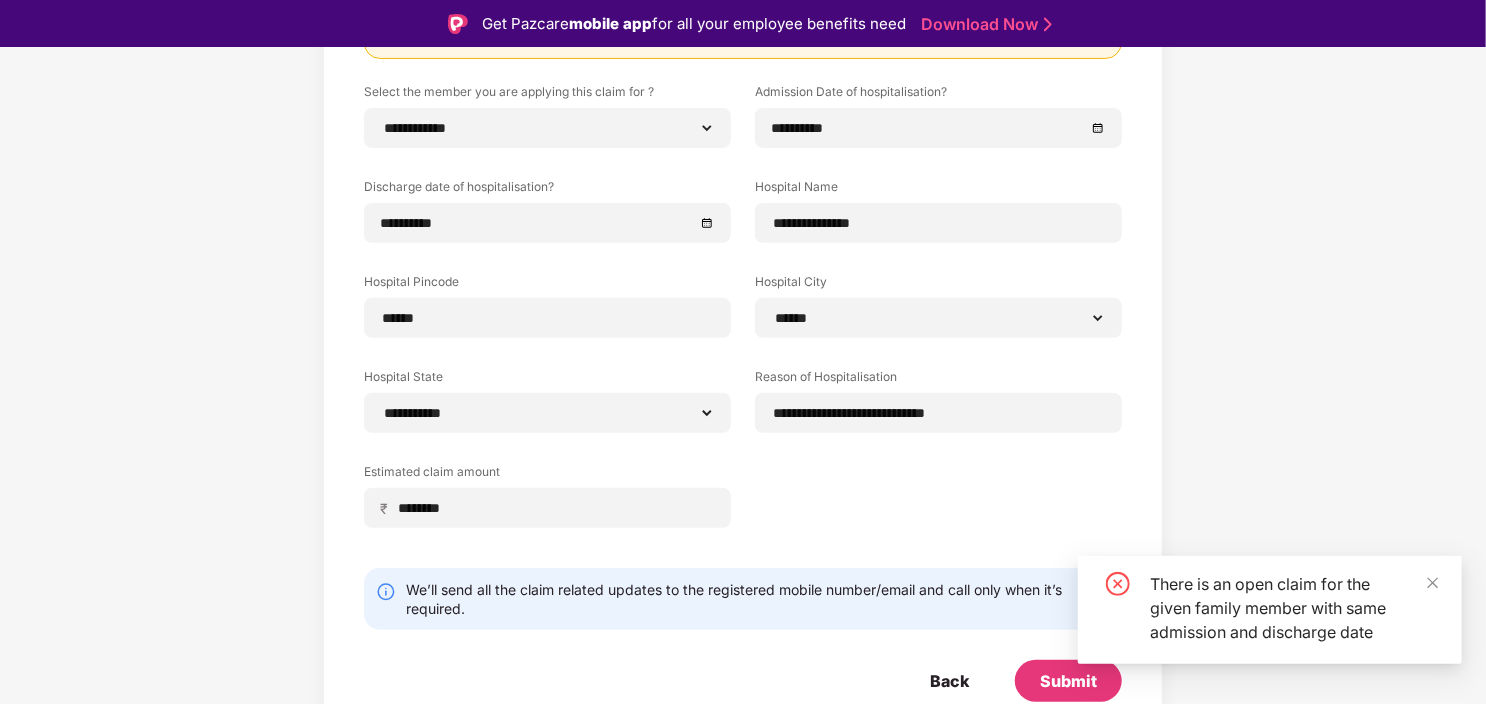 click on "**********" at bounding box center [743, 320] 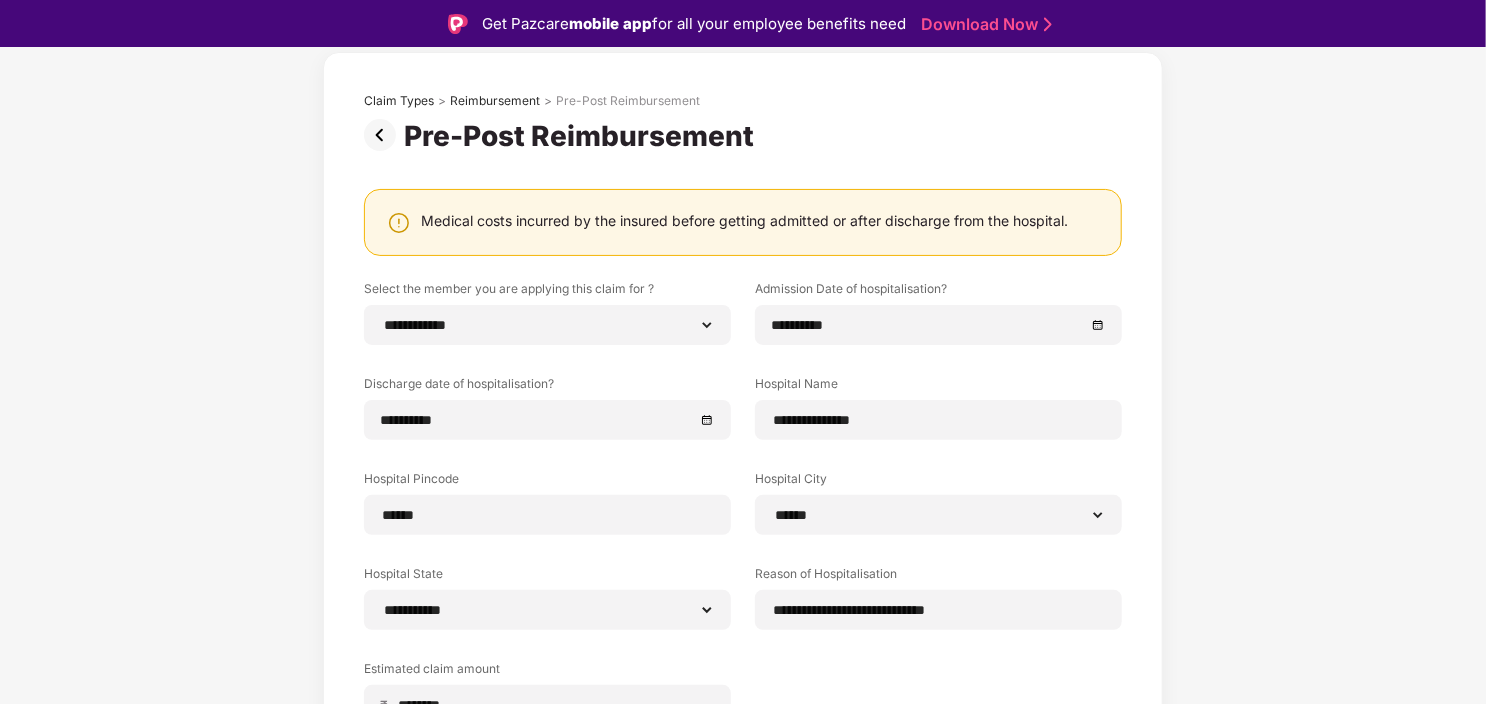 scroll, scrollTop: 297, scrollLeft: 0, axis: vertical 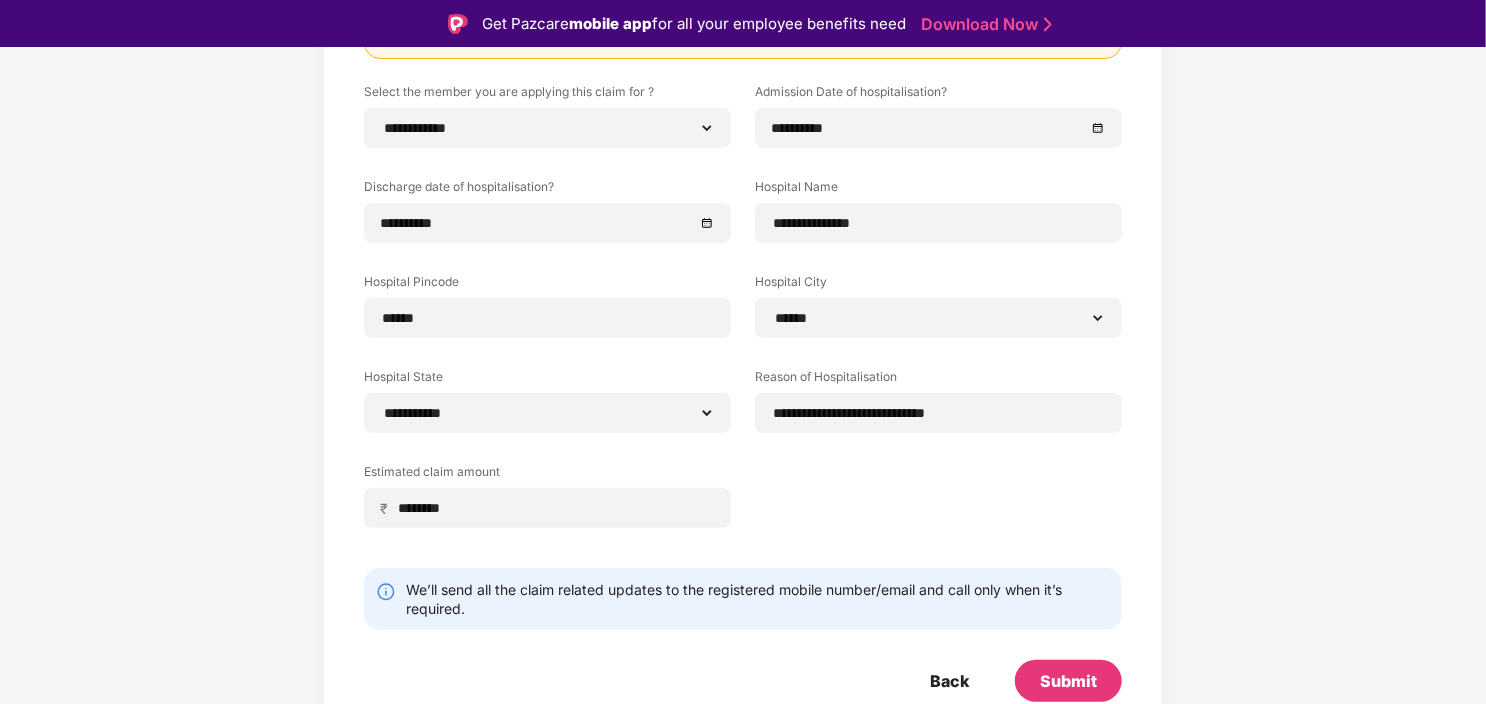 click on "Back" at bounding box center (949, 681) 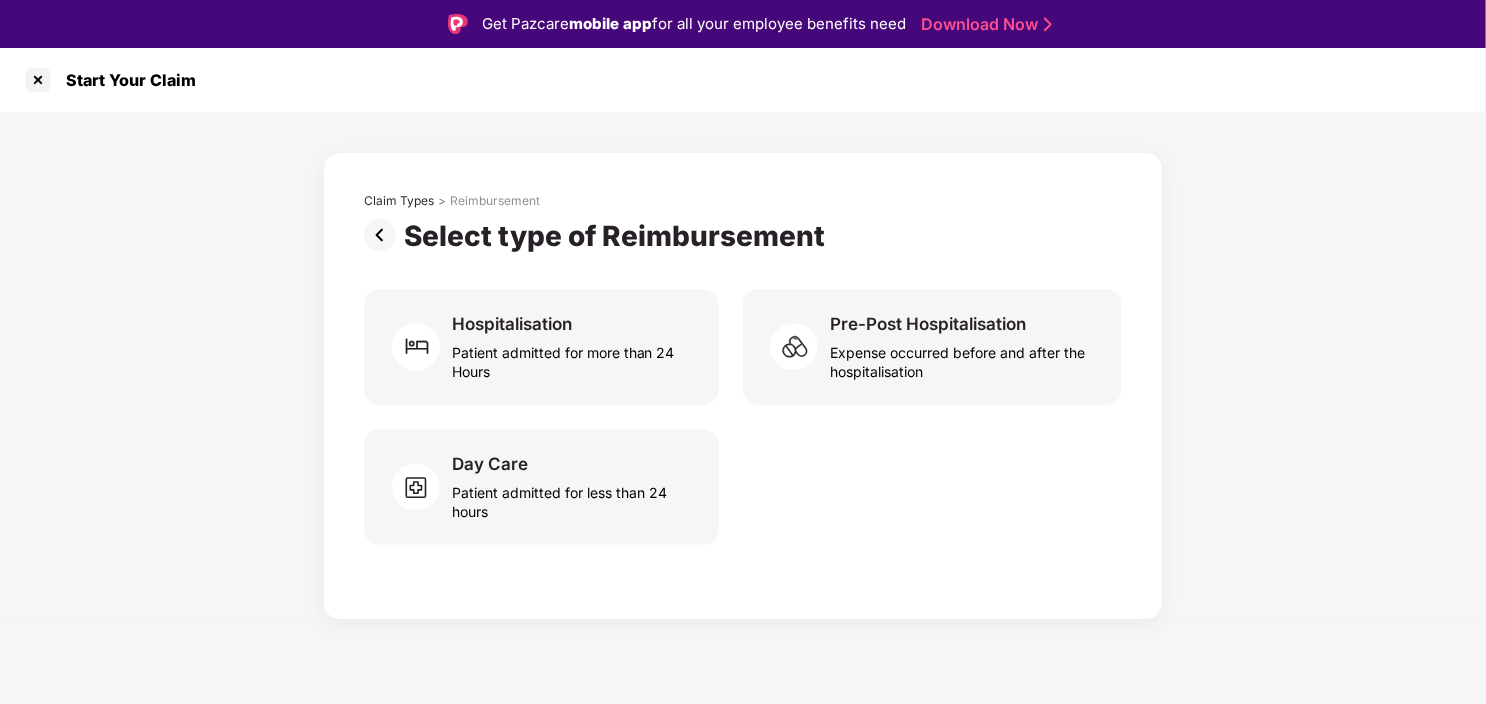 scroll, scrollTop: 0, scrollLeft: 0, axis: both 